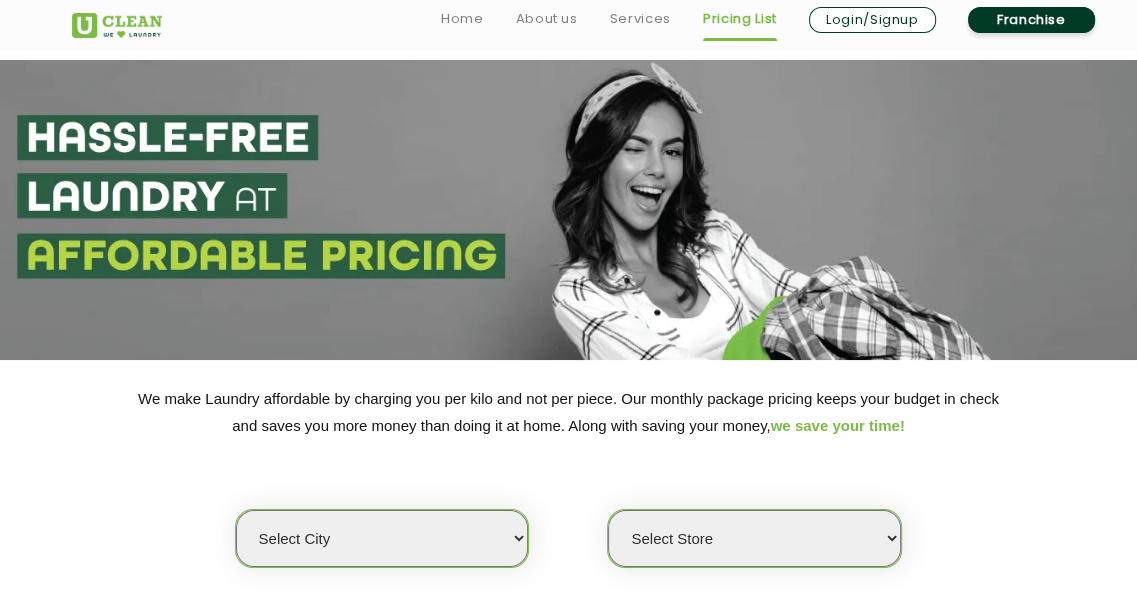 scroll, scrollTop: 0, scrollLeft: 0, axis: both 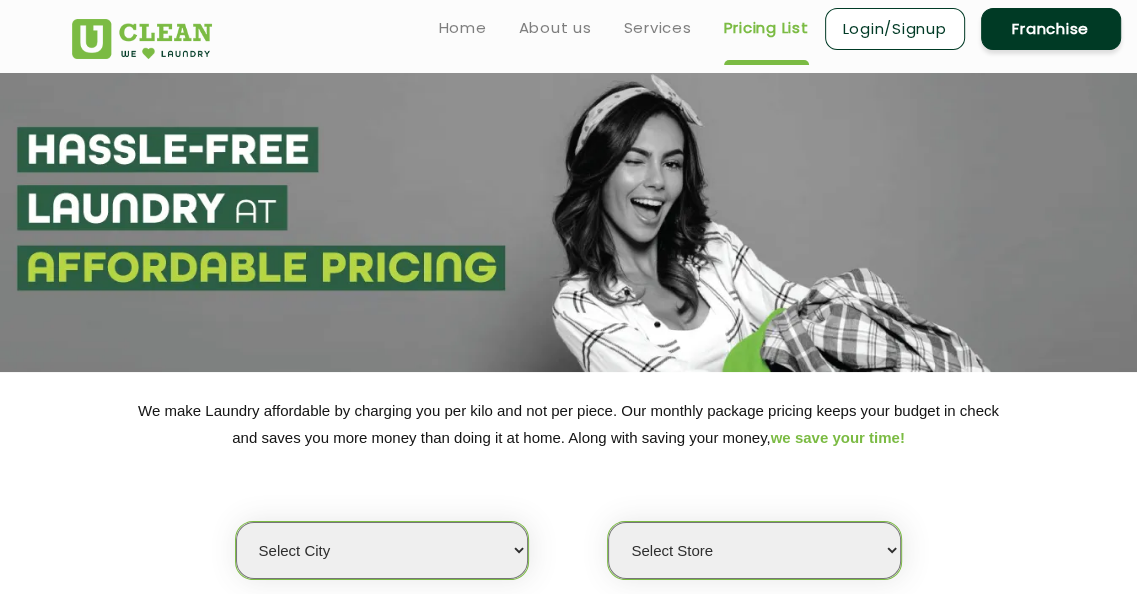 click on "Select city [GEOGRAPHIC_DATA] [GEOGRAPHIC_DATA] [GEOGRAPHIC_DATA] [GEOGRAPHIC_DATA] [GEOGRAPHIC_DATA] [GEOGRAPHIC_DATA] [GEOGRAPHIC_DATA] - [GEOGRAPHIC_DATA] Select [GEOGRAPHIC_DATA] [GEOGRAPHIC_DATA] [GEOGRAPHIC_DATA] [GEOGRAPHIC_DATA] [GEOGRAPHIC_DATA] [GEOGRAPHIC_DATA] [GEOGRAPHIC_DATA] [GEOGRAPHIC_DATA] [GEOGRAPHIC_DATA] [GEOGRAPHIC_DATA] [GEOGRAPHIC_DATA] [GEOGRAPHIC_DATA] [GEOGRAPHIC_DATA] [GEOGRAPHIC_DATA] [GEOGRAPHIC_DATA] [GEOGRAPHIC_DATA] [GEOGRAPHIC_DATA] [GEOGRAPHIC_DATA] [GEOGRAPHIC_DATA] [GEOGRAPHIC_DATA] [GEOGRAPHIC_DATA] [GEOGRAPHIC_DATA] [GEOGRAPHIC_DATA] [GEOGRAPHIC_DATA] [GEOGRAPHIC_DATA] [GEOGRAPHIC_DATA] [GEOGRAPHIC_DATA] [GEOGRAPHIC_DATA] [GEOGRAPHIC_DATA] [GEOGRAPHIC_DATA] [GEOGRAPHIC_DATA] [GEOGRAPHIC_DATA] [GEOGRAPHIC_DATA] [GEOGRAPHIC_DATA] [GEOGRAPHIC_DATA] [GEOGRAPHIC_DATA] [GEOGRAPHIC_DATA] [GEOGRAPHIC_DATA] [GEOGRAPHIC_DATA] [GEOGRAPHIC_DATA] [GEOGRAPHIC_DATA] [GEOGRAPHIC_DATA] [GEOGRAPHIC_DATA] [GEOGRAPHIC_DATA] [GEOGRAPHIC_DATA] [GEOGRAPHIC_DATA] [GEOGRAPHIC_DATA] [GEOGRAPHIC_DATA] [GEOGRAPHIC_DATA] [GEOGRAPHIC_DATA] [GEOGRAPHIC_DATA] [GEOGRAPHIC_DATA] [GEOGRAPHIC_DATA] [GEOGRAPHIC_DATA] [GEOGRAPHIC_DATA] [GEOGRAPHIC_DATA] [GEOGRAPHIC_DATA] [GEOGRAPHIC_DATA] [GEOGRAPHIC_DATA] [GEOGRAPHIC_DATA] [GEOGRAPHIC_DATA] [GEOGRAPHIC_DATA] [GEOGRAPHIC_DATA] [GEOGRAPHIC_DATA] [GEOGRAPHIC_DATA] [GEOGRAPHIC_DATA] [GEOGRAPHIC_DATA] [GEOGRAPHIC_DATA] [GEOGRAPHIC_DATA] [GEOGRAPHIC_DATA] [GEOGRAPHIC_DATA] [GEOGRAPHIC_DATA] [GEOGRAPHIC_DATA] [GEOGRAPHIC_DATA] [GEOGRAPHIC_DATA] [GEOGRAPHIC_DATA] [GEOGRAPHIC_DATA] [GEOGRAPHIC_DATA] - Select [GEOGRAPHIC_DATA] [GEOGRAPHIC_DATA] [GEOGRAPHIC_DATA] [GEOGRAPHIC_DATA] [GEOGRAPHIC_DATA] [GEOGRAPHIC_DATA] [GEOGRAPHIC_DATA] [GEOGRAPHIC_DATA] [GEOGRAPHIC_DATA] [GEOGRAPHIC_DATA] [GEOGRAPHIC_DATA] [GEOGRAPHIC_DATA] [GEOGRAPHIC_DATA] [GEOGRAPHIC_DATA] [GEOGRAPHIC_DATA] [GEOGRAPHIC_DATA] [GEOGRAPHIC_DATA] [GEOGRAPHIC_DATA] [GEOGRAPHIC_DATA] [GEOGRAPHIC_DATA] [GEOGRAPHIC_DATA] [GEOGRAPHIC_DATA] [GEOGRAPHIC_DATA] [GEOGRAPHIC_DATA] [GEOGRAPHIC_DATA] [GEOGRAPHIC_DATA] [GEOGRAPHIC_DATA] [GEOGRAPHIC_DATA] [GEOGRAPHIC_DATA] [GEOGRAPHIC_DATA] [GEOGRAPHIC_DATA] [GEOGRAPHIC_DATA]" at bounding box center [382, 550] 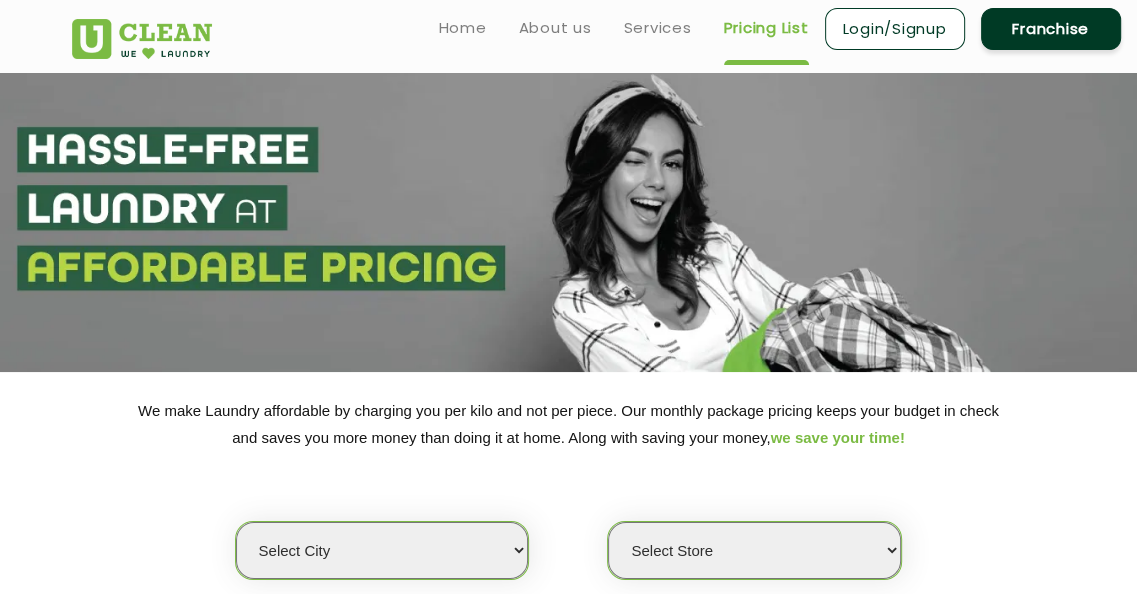 select on "157" 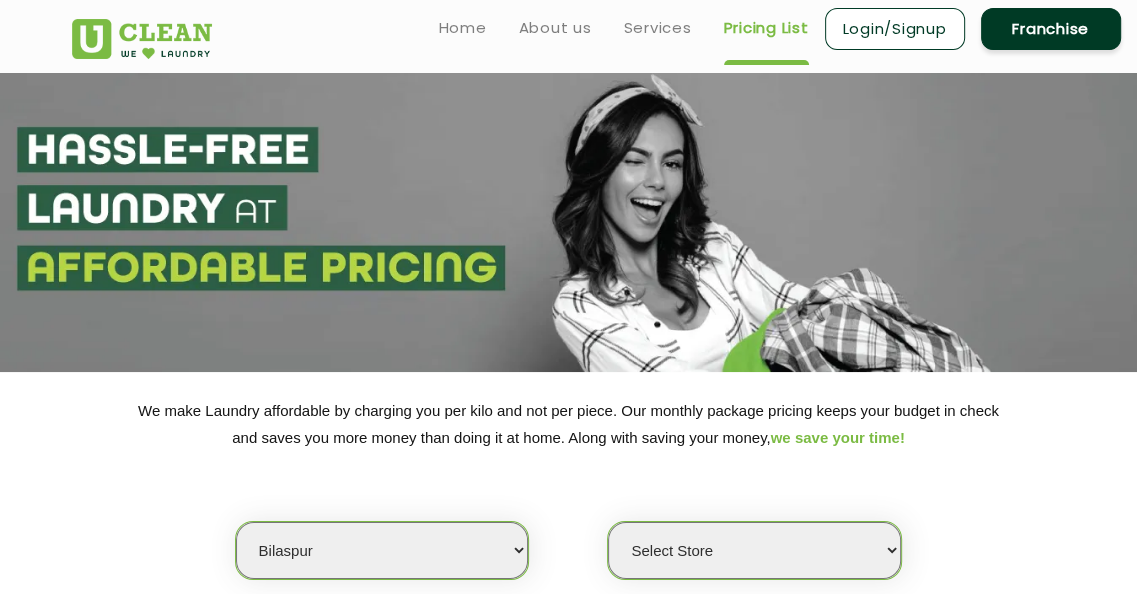 click on "Select city [GEOGRAPHIC_DATA] [GEOGRAPHIC_DATA] [GEOGRAPHIC_DATA] [GEOGRAPHIC_DATA] [GEOGRAPHIC_DATA] [GEOGRAPHIC_DATA] [GEOGRAPHIC_DATA] - [GEOGRAPHIC_DATA] Select [GEOGRAPHIC_DATA] [GEOGRAPHIC_DATA] [GEOGRAPHIC_DATA] [GEOGRAPHIC_DATA] [GEOGRAPHIC_DATA] [GEOGRAPHIC_DATA] [GEOGRAPHIC_DATA] [GEOGRAPHIC_DATA] [GEOGRAPHIC_DATA] [GEOGRAPHIC_DATA] [GEOGRAPHIC_DATA] [GEOGRAPHIC_DATA] [GEOGRAPHIC_DATA] [GEOGRAPHIC_DATA] [GEOGRAPHIC_DATA] [GEOGRAPHIC_DATA] [GEOGRAPHIC_DATA] [GEOGRAPHIC_DATA] [GEOGRAPHIC_DATA] [GEOGRAPHIC_DATA] [GEOGRAPHIC_DATA] [GEOGRAPHIC_DATA] [GEOGRAPHIC_DATA] [GEOGRAPHIC_DATA] [GEOGRAPHIC_DATA] [GEOGRAPHIC_DATA] [GEOGRAPHIC_DATA] [GEOGRAPHIC_DATA] [GEOGRAPHIC_DATA] [GEOGRAPHIC_DATA] [GEOGRAPHIC_DATA] [GEOGRAPHIC_DATA] [GEOGRAPHIC_DATA] [GEOGRAPHIC_DATA] [GEOGRAPHIC_DATA] [GEOGRAPHIC_DATA] [GEOGRAPHIC_DATA] [GEOGRAPHIC_DATA] [GEOGRAPHIC_DATA] [GEOGRAPHIC_DATA] [GEOGRAPHIC_DATA] [GEOGRAPHIC_DATA] [GEOGRAPHIC_DATA] [GEOGRAPHIC_DATA] [GEOGRAPHIC_DATA] [GEOGRAPHIC_DATA] [GEOGRAPHIC_DATA] [GEOGRAPHIC_DATA] [GEOGRAPHIC_DATA] [GEOGRAPHIC_DATA] [GEOGRAPHIC_DATA] [GEOGRAPHIC_DATA] [GEOGRAPHIC_DATA] [GEOGRAPHIC_DATA] [GEOGRAPHIC_DATA] [GEOGRAPHIC_DATA] [GEOGRAPHIC_DATA] [GEOGRAPHIC_DATA] [GEOGRAPHIC_DATA] [GEOGRAPHIC_DATA] [GEOGRAPHIC_DATA] [GEOGRAPHIC_DATA] [GEOGRAPHIC_DATA] [GEOGRAPHIC_DATA] [GEOGRAPHIC_DATA] [GEOGRAPHIC_DATA] [GEOGRAPHIC_DATA] [GEOGRAPHIC_DATA] [GEOGRAPHIC_DATA] [GEOGRAPHIC_DATA] [GEOGRAPHIC_DATA] [GEOGRAPHIC_DATA] [GEOGRAPHIC_DATA] [GEOGRAPHIC_DATA] [GEOGRAPHIC_DATA] [GEOGRAPHIC_DATA] [GEOGRAPHIC_DATA] [GEOGRAPHIC_DATA] - Select [GEOGRAPHIC_DATA] [GEOGRAPHIC_DATA] [GEOGRAPHIC_DATA] [GEOGRAPHIC_DATA] [GEOGRAPHIC_DATA] [GEOGRAPHIC_DATA] [GEOGRAPHIC_DATA] [GEOGRAPHIC_DATA] [GEOGRAPHIC_DATA] [GEOGRAPHIC_DATA] [GEOGRAPHIC_DATA] [GEOGRAPHIC_DATA] [GEOGRAPHIC_DATA] [GEOGRAPHIC_DATA] [GEOGRAPHIC_DATA] [GEOGRAPHIC_DATA] [GEOGRAPHIC_DATA] [GEOGRAPHIC_DATA] [GEOGRAPHIC_DATA] [GEOGRAPHIC_DATA] [GEOGRAPHIC_DATA] [GEOGRAPHIC_DATA] [GEOGRAPHIC_DATA] [GEOGRAPHIC_DATA] [GEOGRAPHIC_DATA] [GEOGRAPHIC_DATA] [GEOGRAPHIC_DATA] [GEOGRAPHIC_DATA] [GEOGRAPHIC_DATA] [GEOGRAPHIC_DATA] [GEOGRAPHIC_DATA] [GEOGRAPHIC_DATA]" at bounding box center (382, 550) 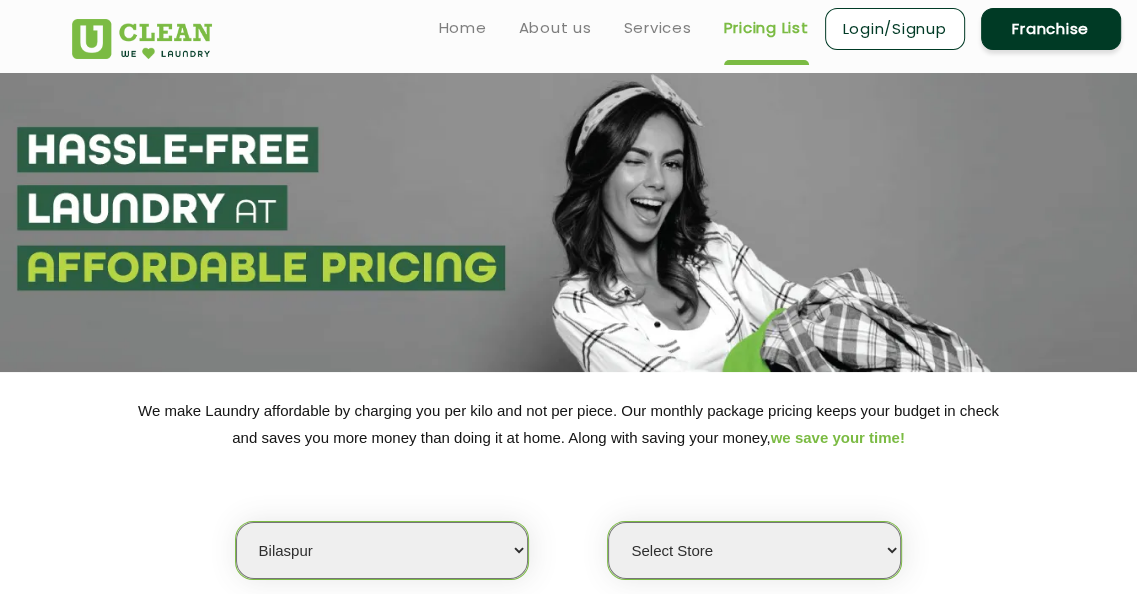 select on "0" 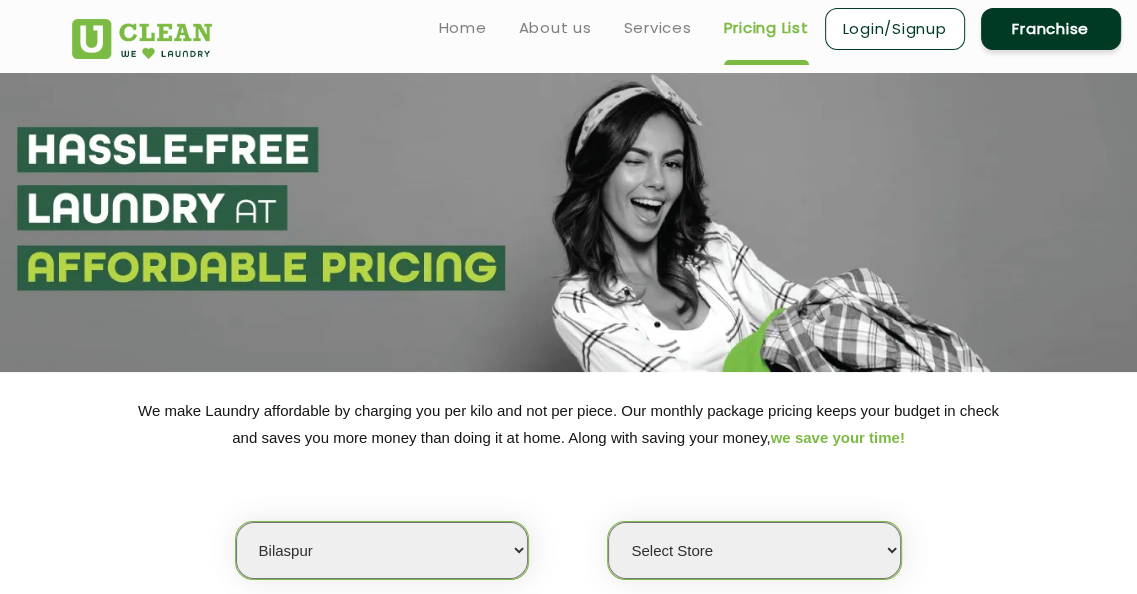 select on "12" 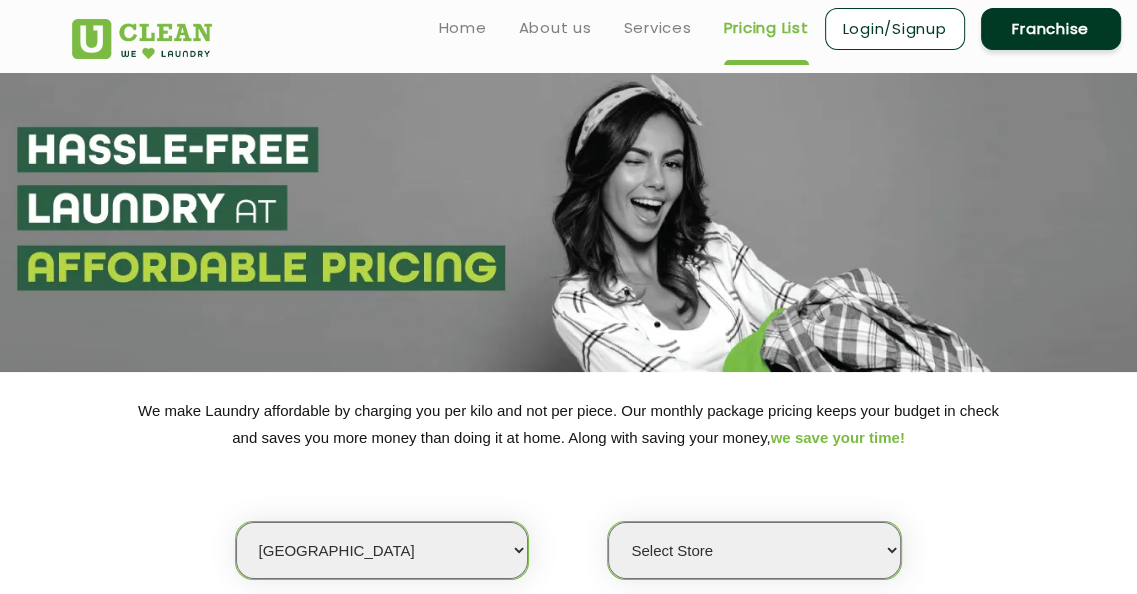 click on "Select city [GEOGRAPHIC_DATA] [GEOGRAPHIC_DATA] [GEOGRAPHIC_DATA] [GEOGRAPHIC_DATA] [GEOGRAPHIC_DATA] [GEOGRAPHIC_DATA] [GEOGRAPHIC_DATA] - [GEOGRAPHIC_DATA] Select [GEOGRAPHIC_DATA] [GEOGRAPHIC_DATA] [GEOGRAPHIC_DATA] [GEOGRAPHIC_DATA] [GEOGRAPHIC_DATA] [GEOGRAPHIC_DATA] [GEOGRAPHIC_DATA] [GEOGRAPHIC_DATA] [GEOGRAPHIC_DATA] [GEOGRAPHIC_DATA] [GEOGRAPHIC_DATA] [GEOGRAPHIC_DATA] [GEOGRAPHIC_DATA] [GEOGRAPHIC_DATA] [GEOGRAPHIC_DATA] [GEOGRAPHIC_DATA] [GEOGRAPHIC_DATA] [GEOGRAPHIC_DATA] [GEOGRAPHIC_DATA] [GEOGRAPHIC_DATA] [GEOGRAPHIC_DATA] [GEOGRAPHIC_DATA] [GEOGRAPHIC_DATA] [GEOGRAPHIC_DATA] [GEOGRAPHIC_DATA] [GEOGRAPHIC_DATA] [GEOGRAPHIC_DATA] [GEOGRAPHIC_DATA] [GEOGRAPHIC_DATA] [GEOGRAPHIC_DATA] [GEOGRAPHIC_DATA] [GEOGRAPHIC_DATA] [GEOGRAPHIC_DATA] [GEOGRAPHIC_DATA] [GEOGRAPHIC_DATA] [GEOGRAPHIC_DATA] [GEOGRAPHIC_DATA] [GEOGRAPHIC_DATA] [GEOGRAPHIC_DATA] [GEOGRAPHIC_DATA] [GEOGRAPHIC_DATA] [GEOGRAPHIC_DATA] [GEOGRAPHIC_DATA] [GEOGRAPHIC_DATA] [GEOGRAPHIC_DATA] [GEOGRAPHIC_DATA] [GEOGRAPHIC_DATA] [GEOGRAPHIC_DATA] [GEOGRAPHIC_DATA] [GEOGRAPHIC_DATA] [GEOGRAPHIC_DATA] [GEOGRAPHIC_DATA] [GEOGRAPHIC_DATA] [GEOGRAPHIC_DATA] [GEOGRAPHIC_DATA] [GEOGRAPHIC_DATA] [GEOGRAPHIC_DATA] [GEOGRAPHIC_DATA] [GEOGRAPHIC_DATA] [GEOGRAPHIC_DATA] [GEOGRAPHIC_DATA] [GEOGRAPHIC_DATA] [GEOGRAPHIC_DATA] [GEOGRAPHIC_DATA] [GEOGRAPHIC_DATA] [GEOGRAPHIC_DATA] [GEOGRAPHIC_DATA] [GEOGRAPHIC_DATA] [GEOGRAPHIC_DATA] [GEOGRAPHIC_DATA] [GEOGRAPHIC_DATA] [GEOGRAPHIC_DATA] [GEOGRAPHIC_DATA] [GEOGRAPHIC_DATA] [GEOGRAPHIC_DATA] [GEOGRAPHIC_DATA] [GEOGRAPHIC_DATA] [GEOGRAPHIC_DATA] - Select [GEOGRAPHIC_DATA] [GEOGRAPHIC_DATA] [GEOGRAPHIC_DATA] [GEOGRAPHIC_DATA] [GEOGRAPHIC_DATA] [GEOGRAPHIC_DATA] [GEOGRAPHIC_DATA] [GEOGRAPHIC_DATA] [GEOGRAPHIC_DATA] [GEOGRAPHIC_DATA] [GEOGRAPHIC_DATA] [GEOGRAPHIC_DATA] [GEOGRAPHIC_DATA] [GEOGRAPHIC_DATA] [GEOGRAPHIC_DATA] [GEOGRAPHIC_DATA] [GEOGRAPHIC_DATA] [GEOGRAPHIC_DATA] [GEOGRAPHIC_DATA] [GEOGRAPHIC_DATA] [GEOGRAPHIC_DATA] [GEOGRAPHIC_DATA] [GEOGRAPHIC_DATA] [GEOGRAPHIC_DATA] [GEOGRAPHIC_DATA] [GEOGRAPHIC_DATA] [GEOGRAPHIC_DATA] [GEOGRAPHIC_DATA] [GEOGRAPHIC_DATA] [GEOGRAPHIC_DATA] [GEOGRAPHIC_DATA] [GEOGRAPHIC_DATA]" at bounding box center (382, 550) 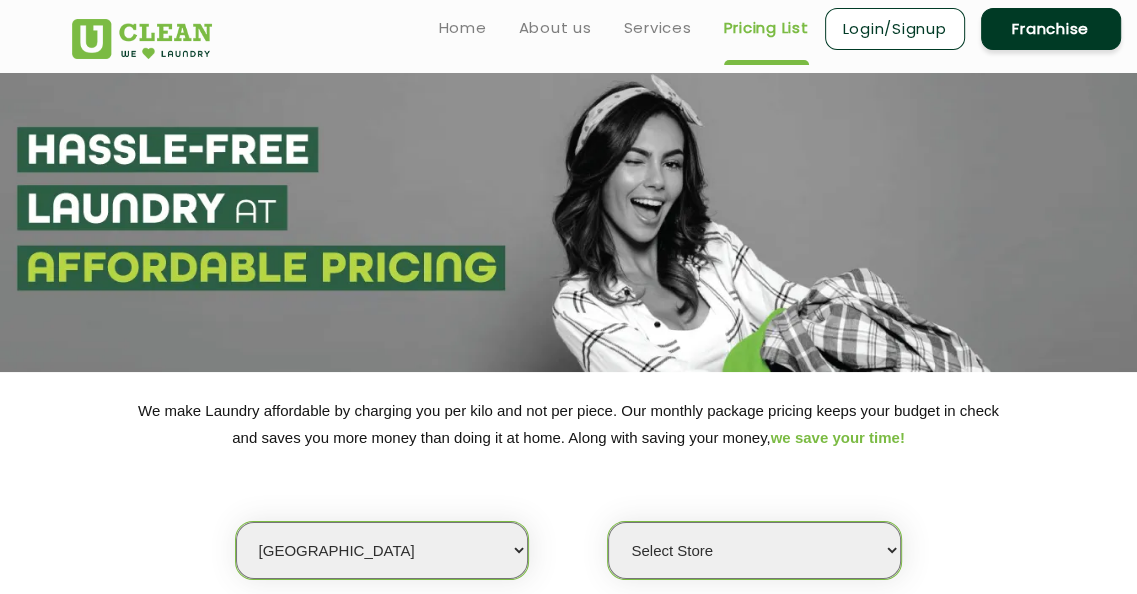 click on "Select Store UClean Shivranjani" at bounding box center (754, 550) 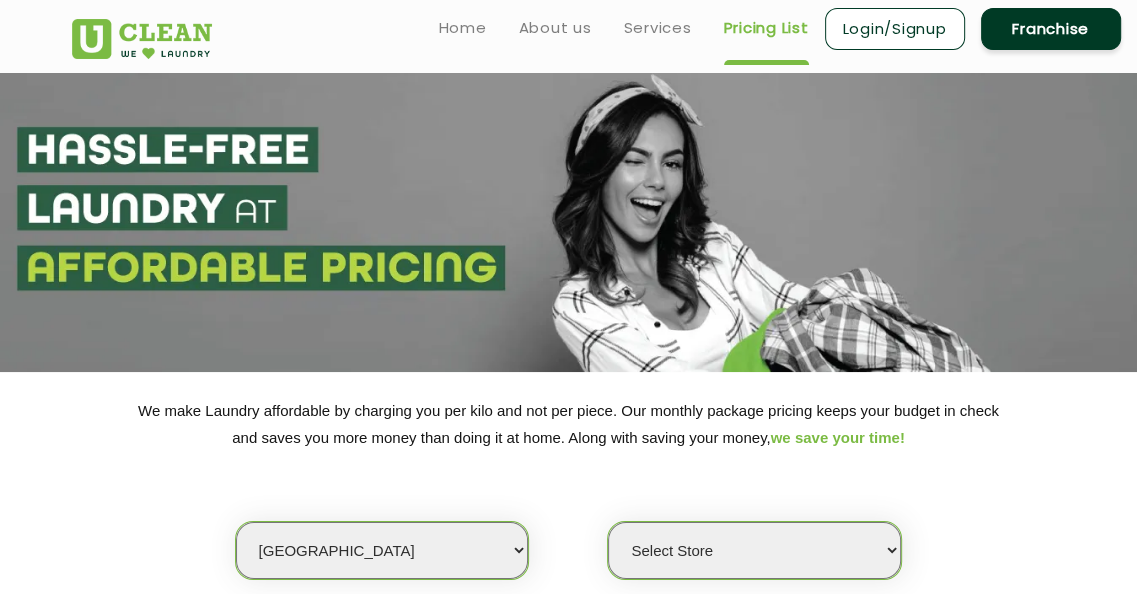 select on "25" 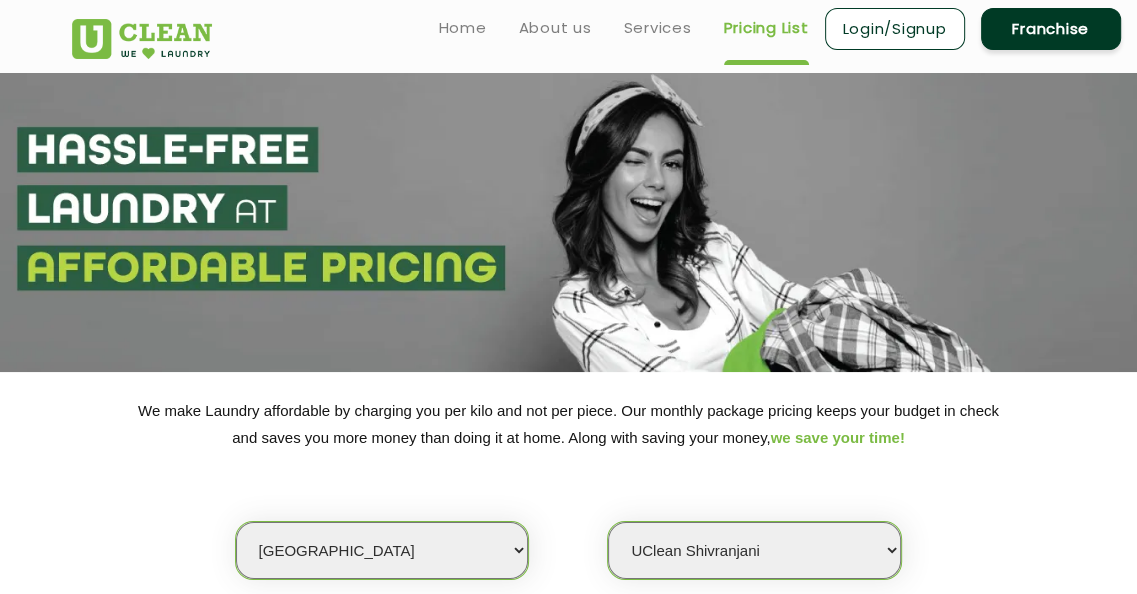click on "Select Store UClean Shivranjani" at bounding box center (754, 550) 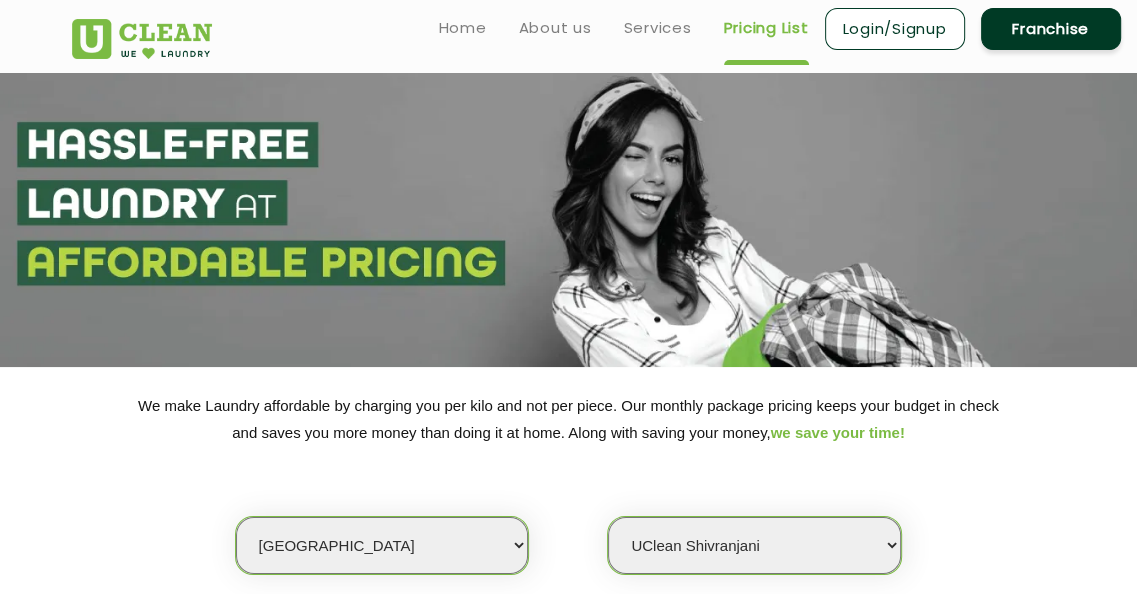 scroll, scrollTop: 0, scrollLeft: 0, axis: both 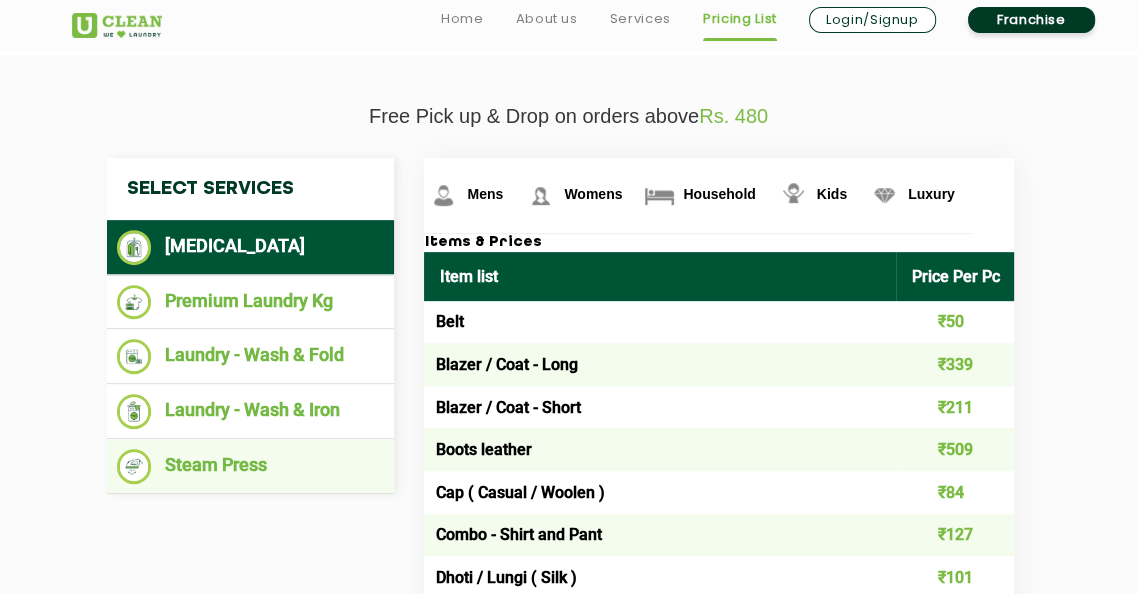 click on "Steam Press" at bounding box center [251, 466] 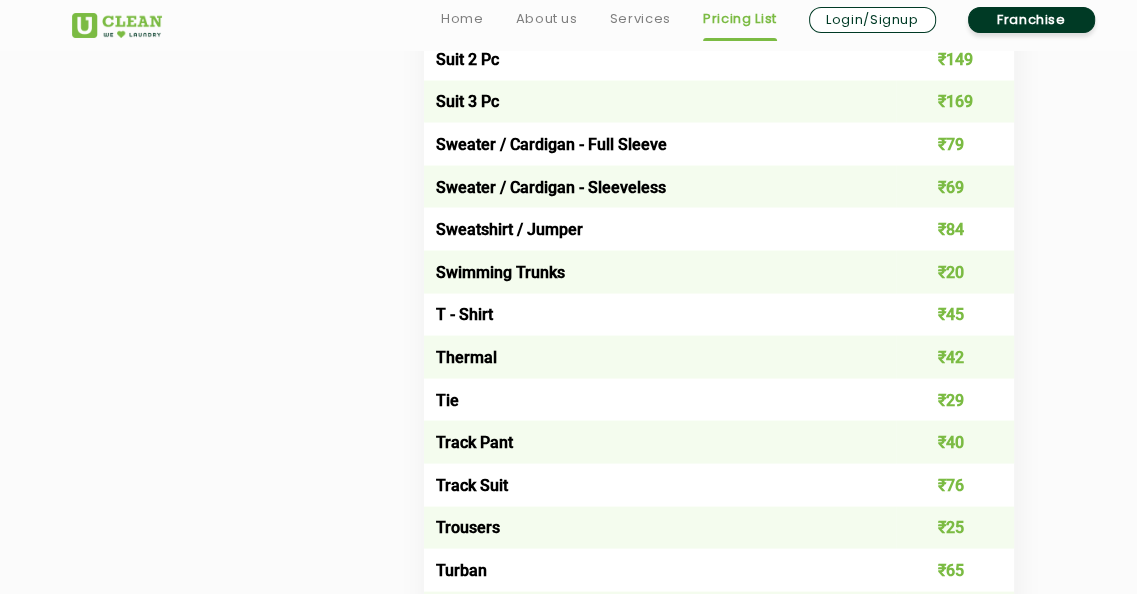scroll, scrollTop: 2889, scrollLeft: 0, axis: vertical 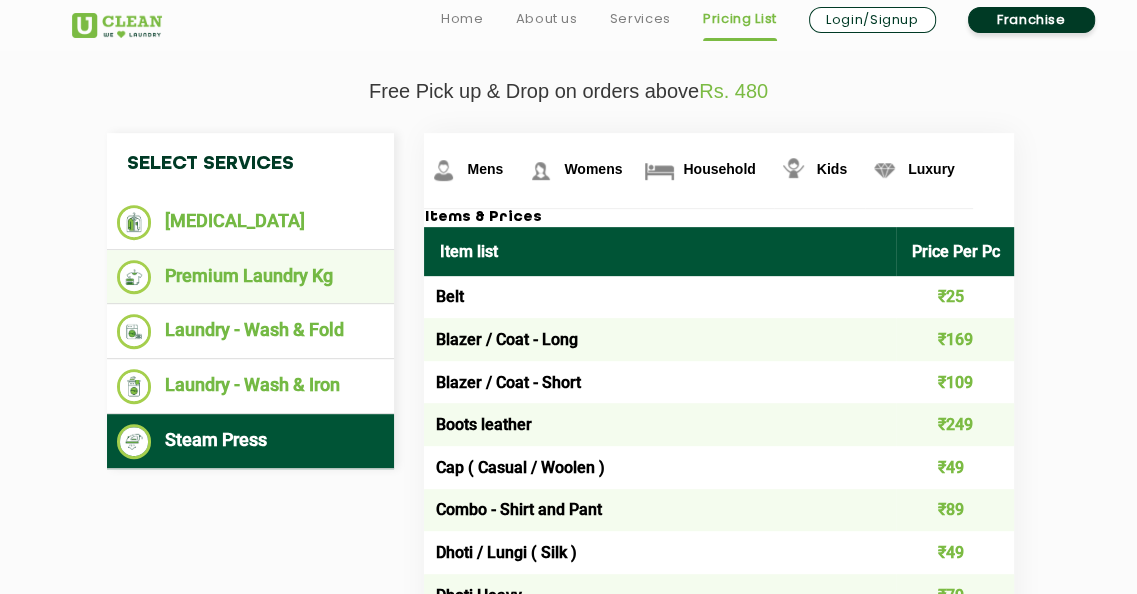 click on "Premium Laundry Kg" at bounding box center [251, 277] 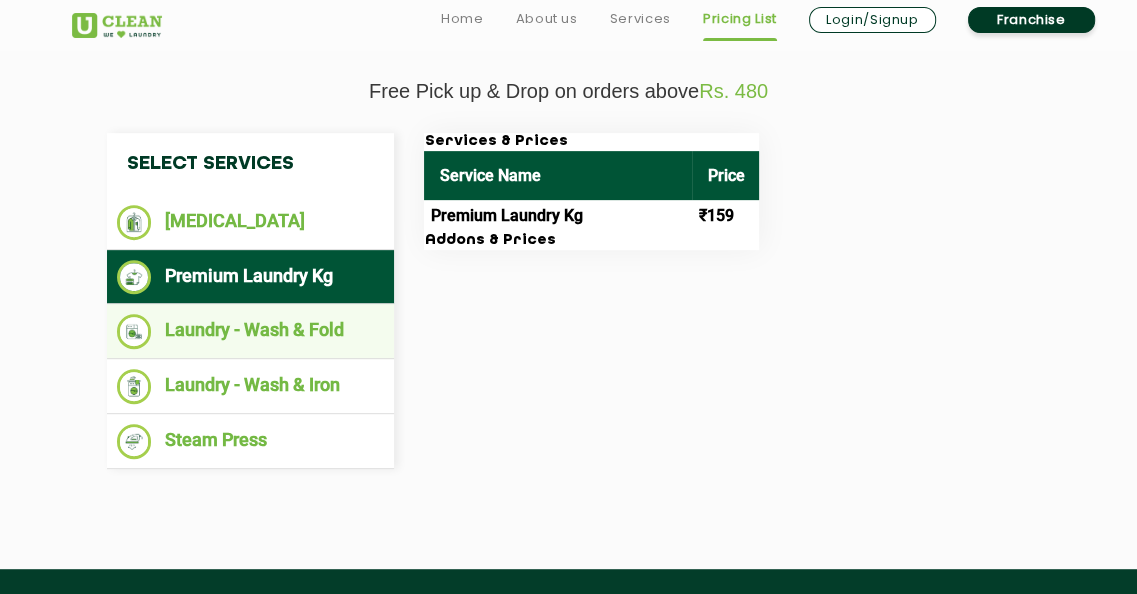 click on "Laundry - Wash & Fold" at bounding box center (251, 331) 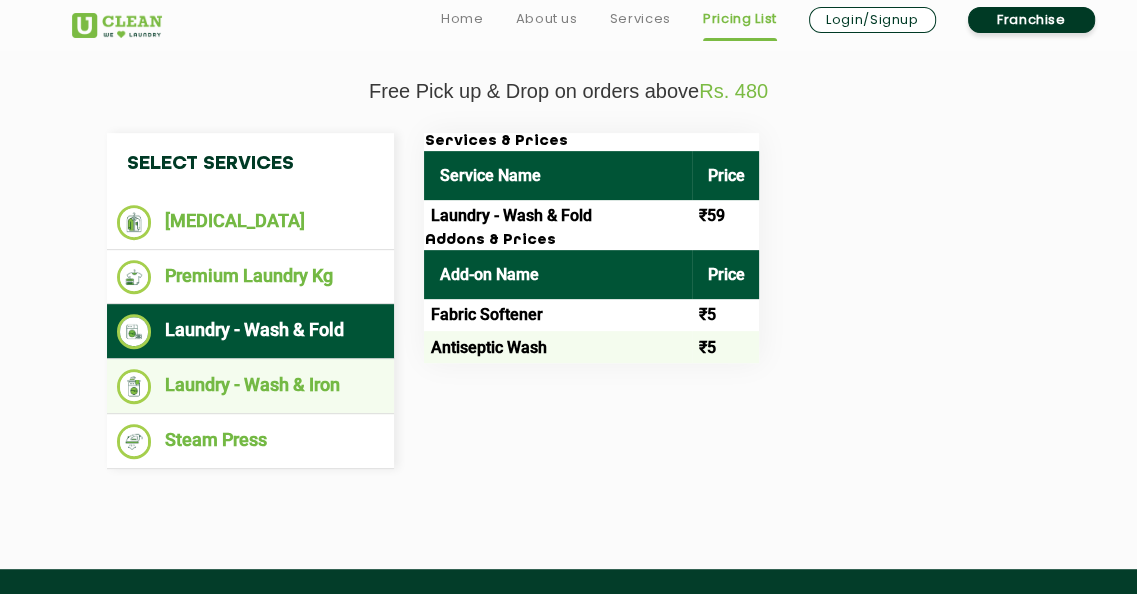 click on "Laundry - Wash & Iron" at bounding box center [251, 386] 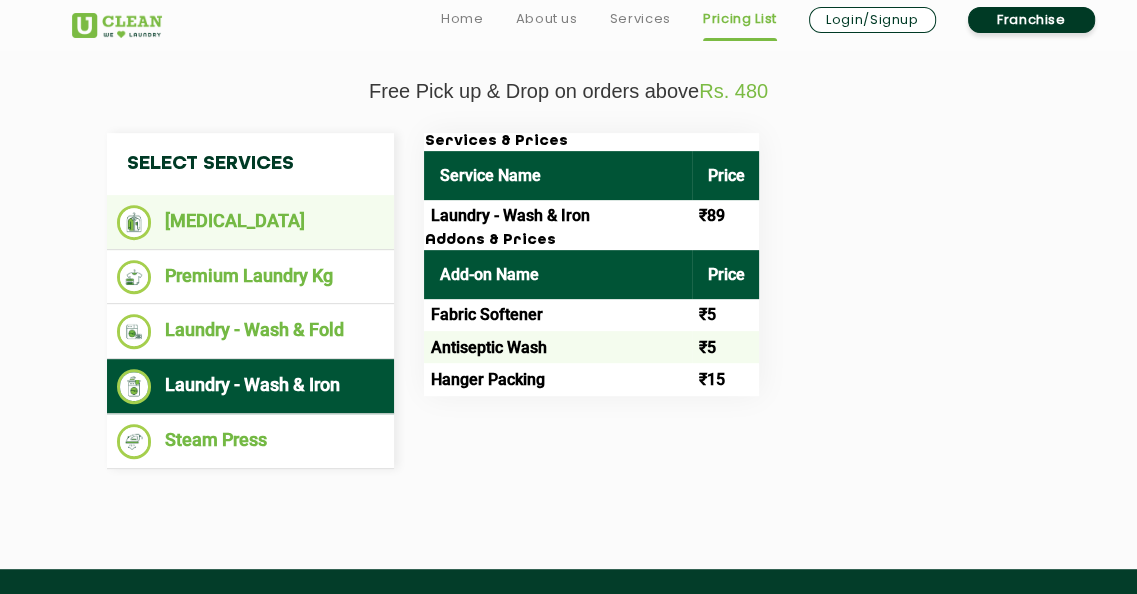 click on "[MEDICAL_DATA]" at bounding box center (251, 222) 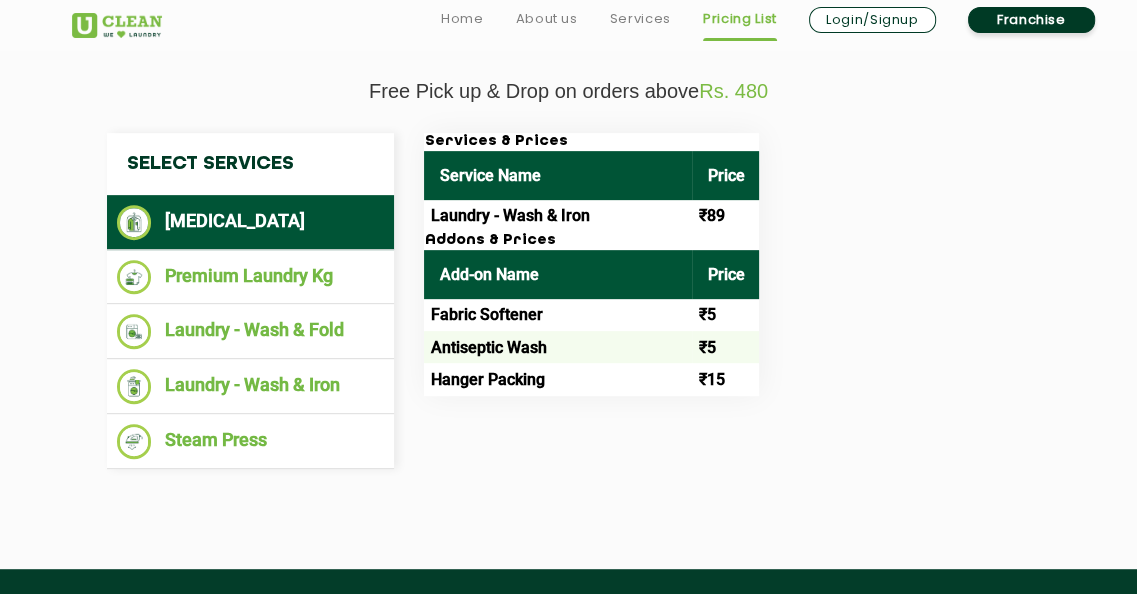 click on "[MEDICAL_DATA]" at bounding box center [251, 222] 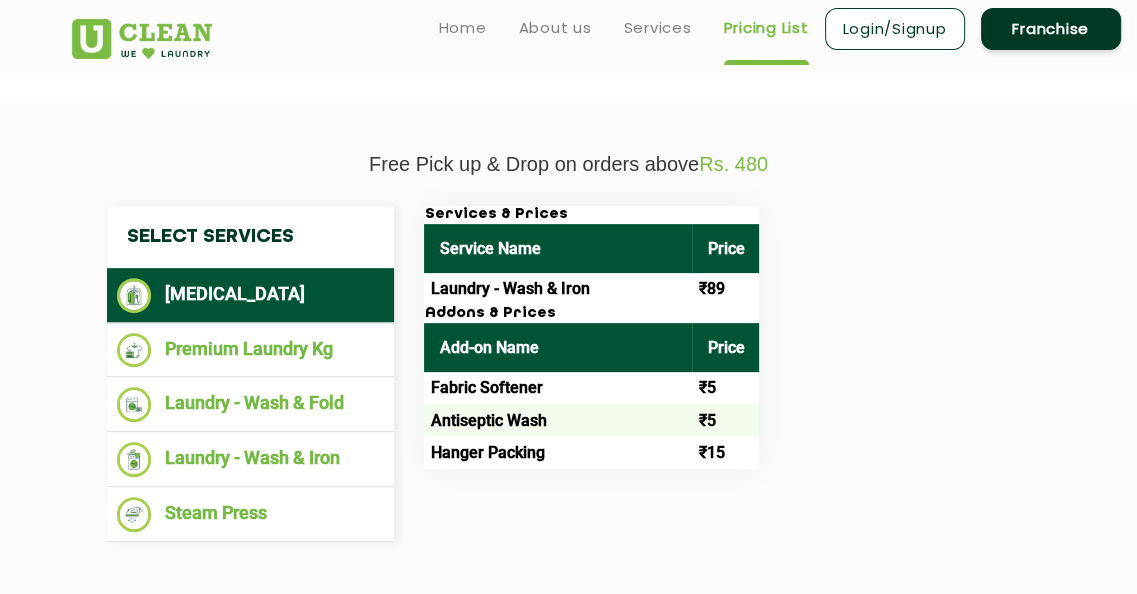 scroll, scrollTop: 500, scrollLeft: 0, axis: vertical 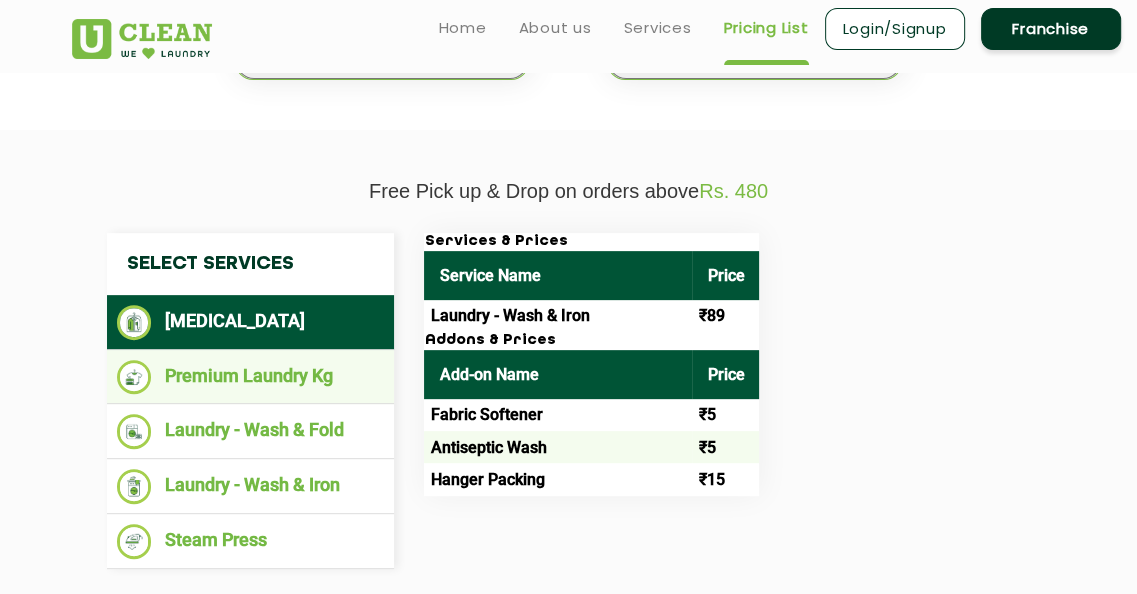 click on "Premium Laundry Kg" at bounding box center [251, 377] 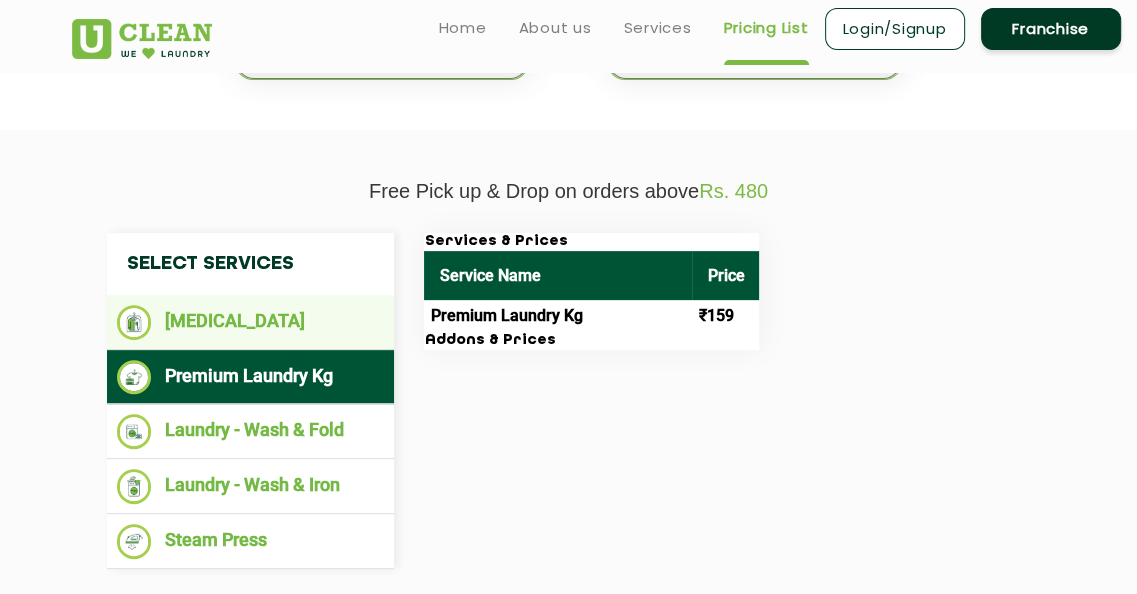 click on "[MEDICAL_DATA]" at bounding box center (251, 322) 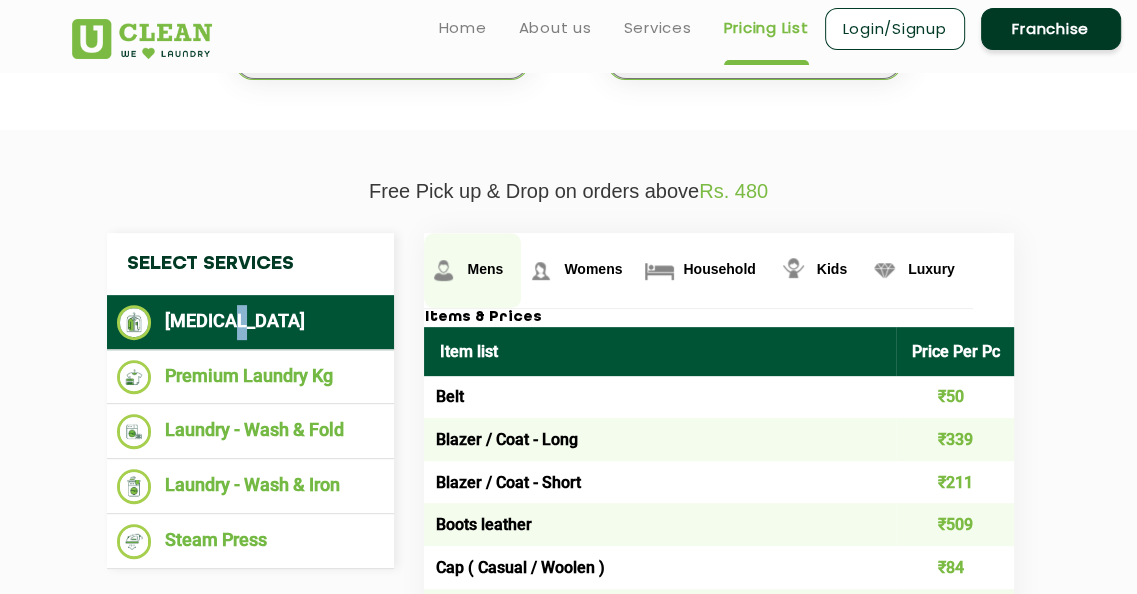 click on "Mens" at bounding box center [485, 269] 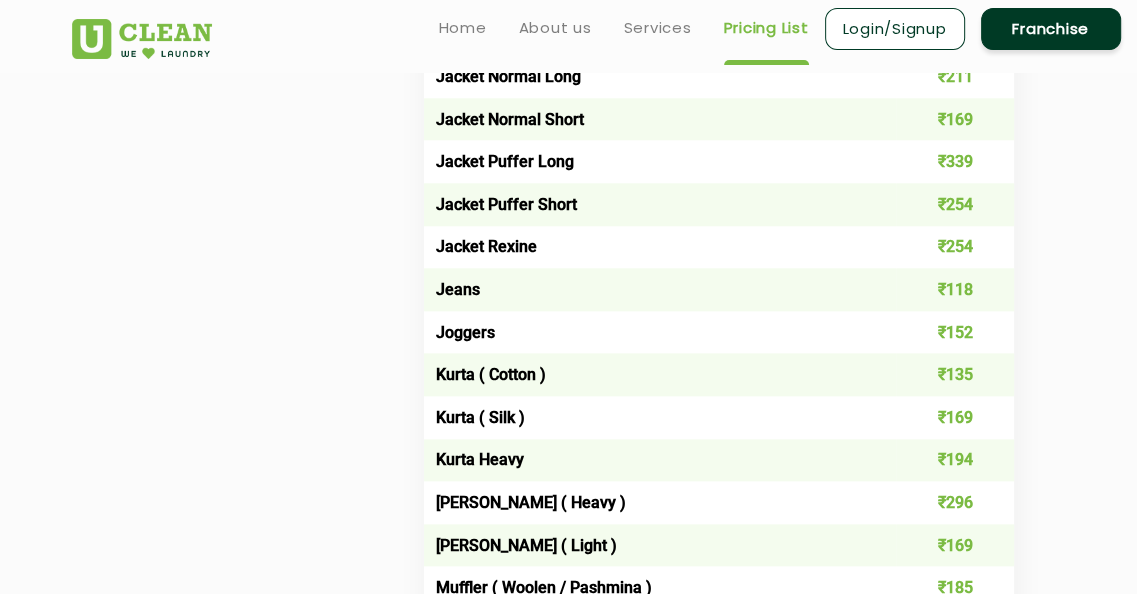 scroll, scrollTop: 1500, scrollLeft: 0, axis: vertical 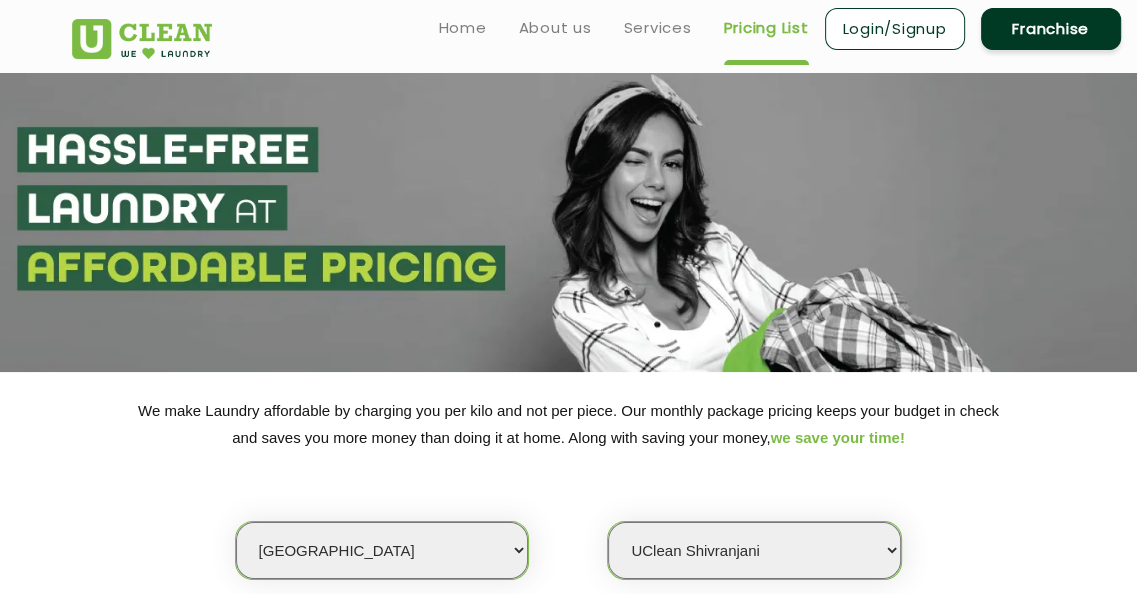 click on "Select city [GEOGRAPHIC_DATA] [GEOGRAPHIC_DATA] [GEOGRAPHIC_DATA] [GEOGRAPHIC_DATA] [GEOGRAPHIC_DATA] [GEOGRAPHIC_DATA] [GEOGRAPHIC_DATA] - [GEOGRAPHIC_DATA] Select [GEOGRAPHIC_DATA] [GEOGRAPHIC_DATA] [GEOGRAPHIC_DATA] [GEOGRAPHIC_DATA] [GEOGRAPHIC_DATA] [GEOGRAPHIC_DATA] [GEOGRAPHIC_DATA] [GEOGRAPHIC_DATA] [GEOGRAPHIC_DATA] [GEOGRAPHIC_DATA] [GEOGRAPHIC_DATA] [GEOGRAPHIC_DATA] [GEOGRAPHIC_DATA] [GEOGRAPHIC_DATA] [GEOGRAPHIC_DATA] [GEOGRAPHIC_DATA] [GEOGRAPHIC_DATA] [GEOGRAPHIC_DATA] [GEOGRAPHIC_DATA] [GEOGRAPHIC_DATA] [GEOGRAPHIC_DATA] [GEOGRAPHIC_DATA] [GEOGRAPHIC_DATA] [GEOGRAPHIC_DATA] [GEOGRAPHIC_DATA] [GEOGRAPHIC_DATA] [GEOGRAPHIC_DATA] [GEOGRAPHIC_DATA] [GEOGRAPHIC_DATA] [GEOGRAPHIC_DATA] [GEOGRAPHIC_DATA] [GEOGRAPHIC_DATA] [GEOGRAPHIC_DATA] [GEOGRAPHIC_DATA] [GEOGRAPHIC_DATA] [GEOGRAPHIC_DATA] [GEOGRAPHIC_DATA] [GEOGRAPHIC_DATA] [GEOGRAPHIC_DATA] [GEOGRAPHIC_DATA] [GEOGRAPHIC_DATA] [GEOGRAPHIC_DATA] [GEOGRAPHIC_DATA] [GEOGRAPHIC_DATA] [GEOGRAPHIC_DATA] [GEOGRAPHIC_DATA] [GEOGRAPHIC_DATA] [GEOGRAPHIC_DATA] [GEOGRAPHIC_DATA] [GEOGRAPHIC_DATA] [GEOGRAPHIC_DATA] [GEOGRAPHIC_DATA] [GEOGRAPHIC_DATA] [GEOGRAPHIC_DATA] [GEOGRAPHIC_DATA] [GEOGRAPHIC_DATA] [GEOGRAPHIC_DATA] [GEOGRAPHIC_DATA] [GEOGRAPHIC_DATA] [GEOGRAPHIC_DATA] [GEOGRAPHIC_DATA] [GEOGRAPHIC_DATA] [GEOGRAPHIC_DATA] [GEOGRAPHIC_DATA] [GEOGRAPHIC_DATA] [GEOGRAPHIC_DATA] [GEOGRAPHIC_DATA] [GEOGRAPHIC_DATA] [GEOGRAPHIC_DATA] [GEOGRAPHIC_DATA] [GEOGRAPHIC_DATA] [GEOGRAPHIC_DATA] [GEOGRAPHIC_DATA] [GEOGRAPHIC_DATA] [GEOGRAPHIC_DATA] [GEOGRAPHIC_DATA] [GEOGRAPHIC_DATA] [GEOGRAPHIC_DATA] - Select [GEOGRAPHIC_DATA] [GEOGRAPHIC_DATA] [GEOGRAPHIC_DATA] [GEOGRAPHIC_DATA] [GEOGRAPHIC_DATA] [GEOGRAPHIC_DATA] [GEOGRAPHIC_DATA] [GEOGRAPHIC_DATA] [GEOGRAPHIC_DATA] [GEOGRAPHIC_DATA] [GEOGRAPHIC_DATA] [GEOGRAPHIC_DATA] [GEOGRAPHIC_DATA] [GEOGRAPHIC_DATA] [GEOGRAPHIC_DATA] [GEOGRAPHIC_DATA] [GEOGRAPHIC_DATA] [GEOGRAPHIC_DATA] [GEOGRAPHIC_DATA] [GEOGRAPHIC_DATA] [GEOGRAPHIC_DATA] [GEOGRAPHIC_DATA] [GEOGRAPHIC_DATA] [GEOGRAPHIC_DATA] [GEOGRAPHIC_DATA] [GEOGRAPHIC_DATA] [GEOGRAPHIC_DATA] [GEOGRAPHIC_DATA] [GEOGRAPHIC_DATA] [GEOGRAPHIC_DATA] [GEOGRAPHIC_DATA] [GEOGRAPHIC_DATA]" at bounding box center (382, 550) 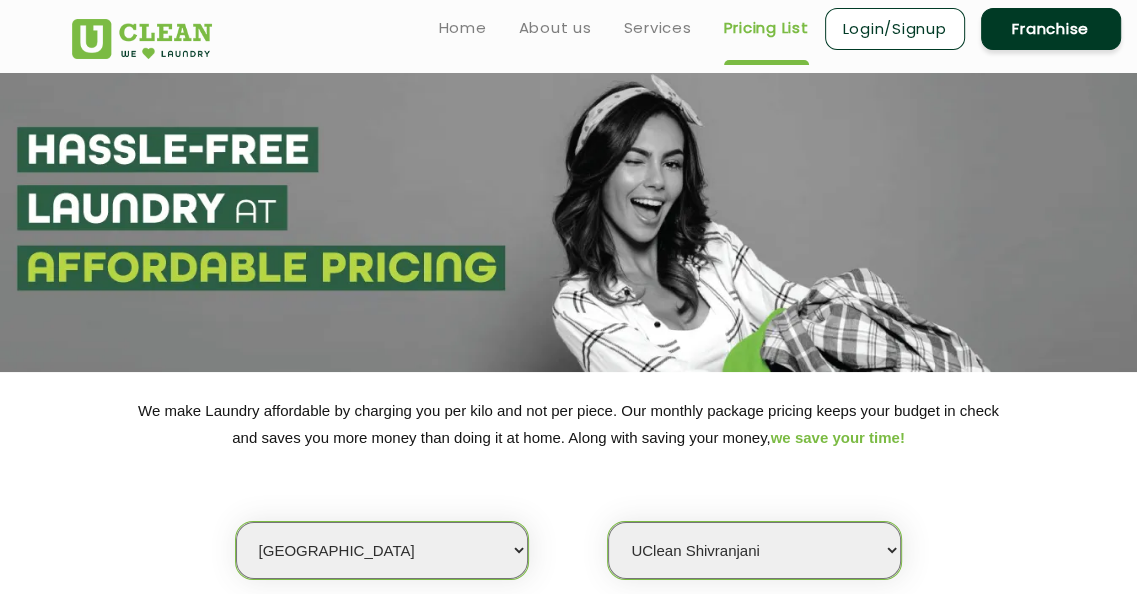 select on "42" 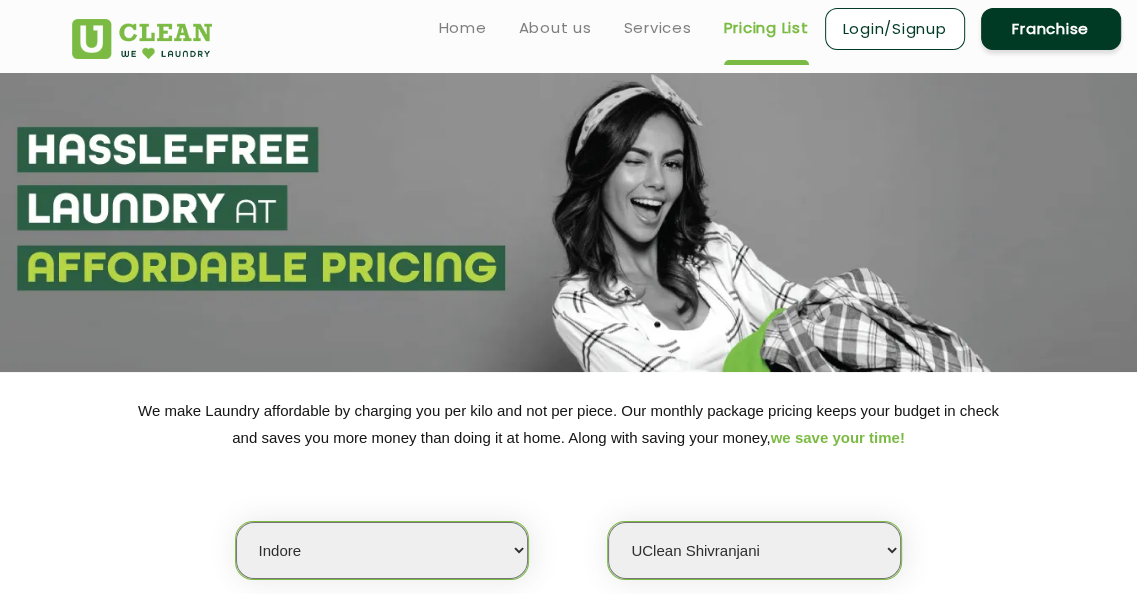 click on "Select city [GEOGRAPHIC_DATA] [GEOGRAPHIC_DATA] [GEOGRAPHIC_DATA] [GEOGRAPHIC_DATA] [GEOGRAPHIC_DATA] [GEOGRAPHIC_DATA] [GEOGRAPHIC_DATA] - [GEOGRAPHIC_DATA] Select [GEOGRAPHIC_DATA] [GEOGRAPHIC_DATA] [GEOGRAPHIC_DATA] [GEOGRAPHIC_DATA] [GEOGRAPHIC_DATA] [GEOGRAPHIC_DATA] [GEOGRAPHIC_DATA] [GEOGRAPHIC_DATA] [GEOGRAPHIC_DATA] [GEOGRAPHIC_DATA] [GEOGRAPHIC_DATA] [GEOGRAPHIC_DATA] [GEOGRAPHIC_DATA] [GEOGRAPHIC_DATA] [GEOGRAPHIC_DATA] [GEOGRAPHIC_DATA] [GEOGRAPHIC_DATA] [GEOGRAPHIC_DATA] [GEOGRAPHIC_DATA] [GEOGRAPHIC_DATA] [GEOGRAPHIC_DATA] [GEOGRAPHIC_DATA] [GEOGRAPHIC_DATA] [GEOGRAPHIC_DATA] [GEOGRAPHIC_DATA] [GEOGRAPHIC_DATA] [GEOGRAPHIC_DATA] [GEOGRAPHIC_DATA] [GEOGRAPHIC_DATA] [GEOGRAPHIC_DATA] [GEOGRAPHIC_DATA] [GEOGRAPHIC_DATA] [GEOGRAPHIC_DATA] [GEOGRAPHIC_DATA] [GEOGRAPHIC_DATA] [GEOGRAPHIC_DATA] [GEOGRAPHIC_DATA] [GEOGRAPHIC_DATA] [GEOGRAPHIC_DATA] [GEOGRAPHIC_DATA] [GEOGRAPHIC_DATA] [GEOGRAPHIC_DATA] [GEOGRAPHIC_DATA] [GEOGRAPHIC_DATA] [GEOGRAPHIC_DATA] [GEOGRAPHIC_DATA] [GEOGRAPHIC_DATA] [GEOGRAPHIC_DATA] [GEOGRAPHIC_DATA] [GEOGRAPHIC_DATA] [GEOGRAPHIC_DATA] [GEOGRAPHIC_DATA] [GEOGRAPHIC_DATA] [GEOGRAPHIC_DATA] [GEOGRAPHIC_DATA] [GEOGRAPHIC_DATA] [GEOGRAPHIC_DATA] [GEOGRAPHIC_DATA] [GEOGRAPHIC_DATA] [GEOGRAPHIC_DATA] [GEOGRAPHIC_DATA] [GEOGRAPHIC_DATA] [GEOGRAPHIC_DATA] [GEOGRAPHIC_DATA] [GEOGRAPHIC_DATA] [GEOGRAPHIC_DATA] [GEOGRAPHIC_DATA] [GEOGRAPHIC_DATA] [GEOGRAPHIC_DATA] [GEOGRAPHIC_DATA] [GEOGRAPHIC_DATA] [GEOGRAPHIC_DATA] [GEOGRAPHIC_DATA] [GEOGRAPHIC_DATA] [GEOGRAPHIC_DATA] [GEOGRAPHIC_DATA] [GEOGRAPHIC_DATA] [GEOGRAPHIC_DATA] - Select [GEOGRAPHIC_DATA] [GEOGRAPHIC_DATA] [GEOGRAPHIC_DATA] [GEOGRAPHIC_DATA] [GEOGRAPHIC_DATA] [GEOGRAPHIC_DATA] [GEOGRAPHIC_DATA] [GEOGRAPHIC_DATA] [GEOGRAPHIC_DATA] [GEOGRAPHIC_DATA] [GEOGRAPHIC_DATA] [GEOGRAPHIC_DATA] [GEOGRAPHIC_DATA] [GEOGRAPHIC_DATA] [GEOGRAPHIC_DATA] [GEOGRAPHIC_DATA] [GEOGRAPHIC_DATA] [GEOGRAPHIC_DATA] [GEOGRAPHIC_DATA] [GEOGRAPHIC_DATA] [GEOGRAPHIC_DATA] [GEOGRAPHIC_DATA] [GEOGRAPHIC_DATA] [GEOGRAPHIC_DATA] [GEOGRAPHIC_DATA] [GEOGRAPHIC_DATA] [GEOGRAPHIC_DATA] [GEOGRAPHIC_DATA] [GEOGRAPHIC_DATA] [GEOGRAPHIC_DATA] [GEOGRAPHIC_DATA] [GEOGRAPHIC_DATA]" at bounding box center [382, 550] 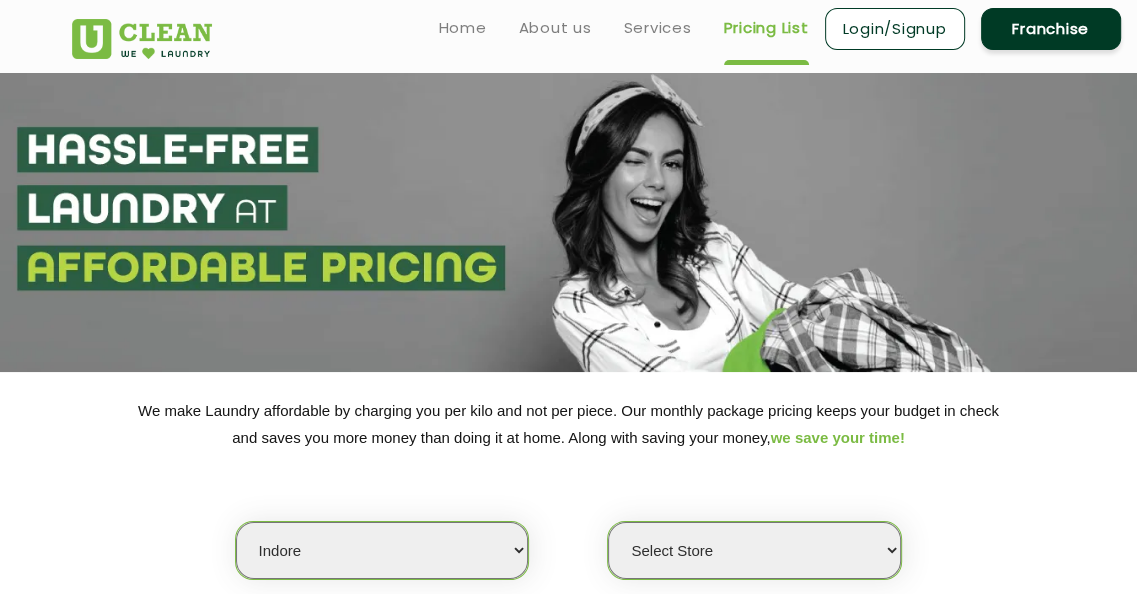 click on "Select Store" at bounding box center (754, 550) 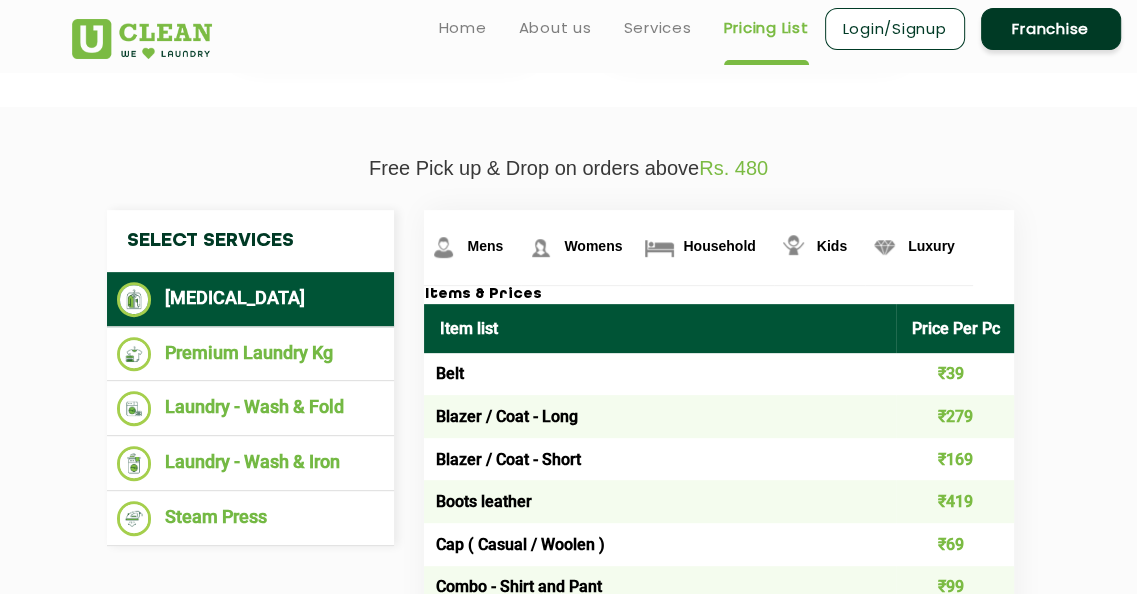 scroll, scrollTop: 200, scrollLeft: 0, axis: vertical 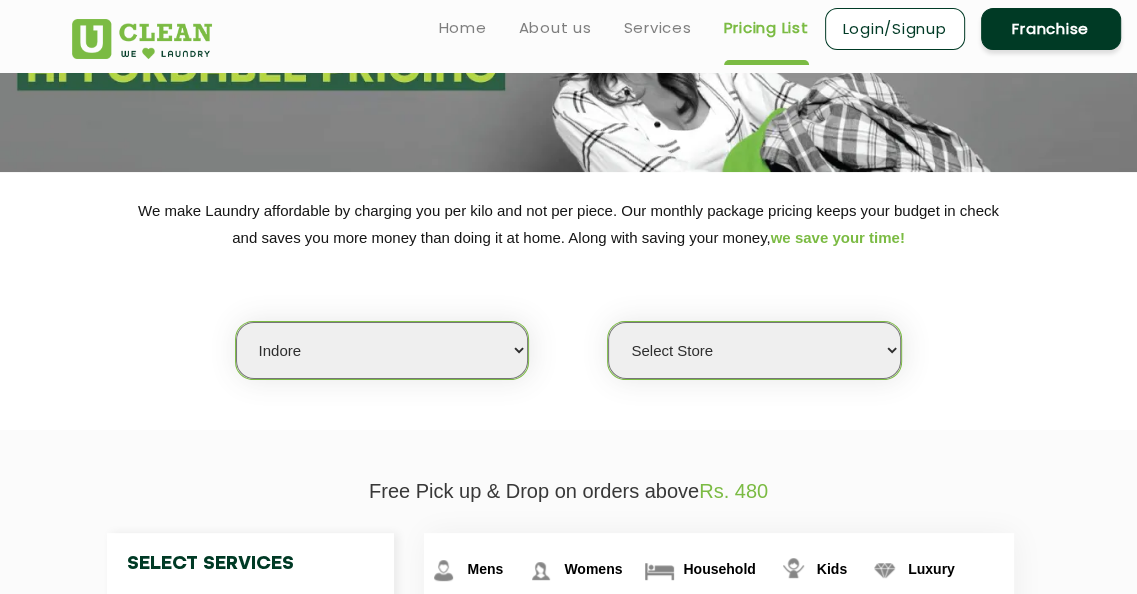 click on "Select Store" at bounding box center (754, 350) 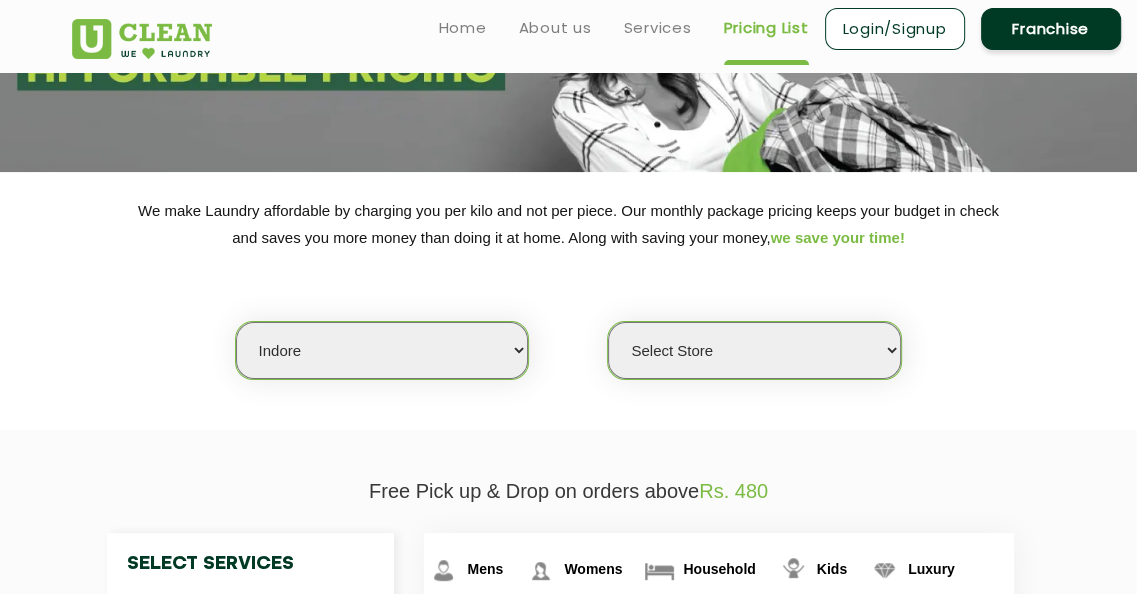 select on "5" 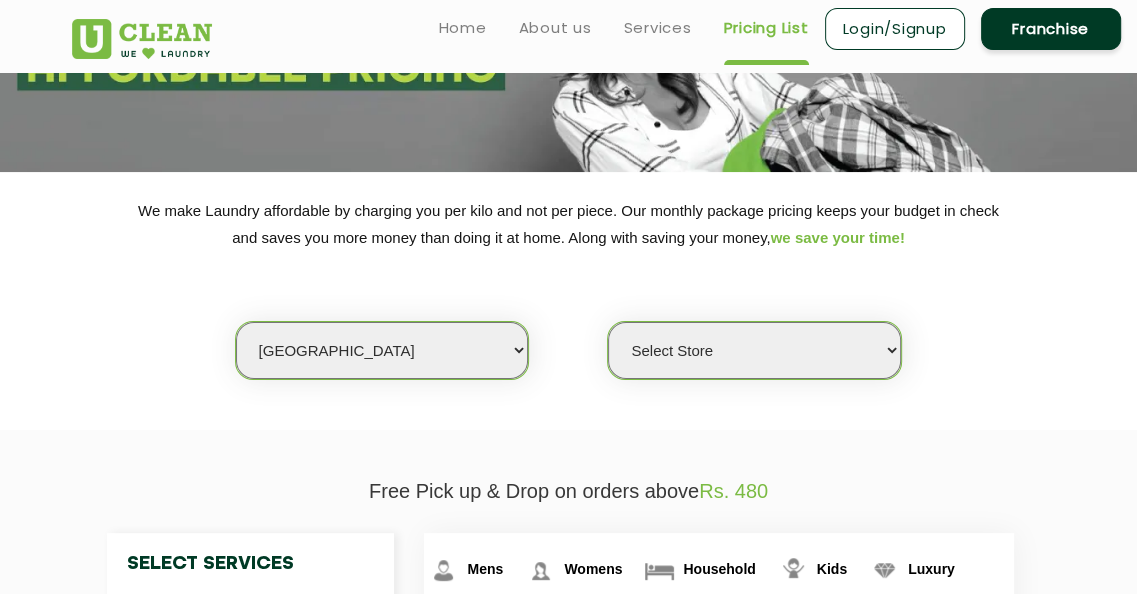 click on "Select city [GEOGRAPHIC_DATA] [GEOGRAPHIC_DATA] [GEOGRAPHIC_DATA] [GEOGRAPHIC_DATA] [GEOGRAPHIC_DATA] [GEOGRAPHIC_DATA] [GEOGRAPHIC_DATA] - [GEOGRAPHIC_DATA] Select [GEOGRAPHIC_DATA] [GEOGRAPHIC_DATA] [GEOGRAPHIC_DATA] [GEOGRAPHIC_DATA] [GEOGRAPHIC_DATA] [GEOGRAPHIC_DATA] [GEOGRAPHIC_DATA] [GEOGRAPHIC_DATA] [GEOGRAPHIC_DATA] [GEOGRAPHIC_DATA] [GEOGRAPHIC_DATA] [GEOGRAPHIC_DATA] [GEOGRAPHIC_DATA] [GEOGRAPHIC_DATA] [GEOGRAPHIC_DATA] [GEOGRAPHIC_DATA] [GEOGRAPHIC_DATA] [GEOGRAPHIC_DATA] [GEOGRAPHIC_DATA] [GEOGRAPHIC_DATA] [GEOGRAPHIC_DATA] [GEOGRAPHIC_DATA] [GEOGRAPHIC_DATA] [GEOGRAPHIC_DATA] [GEOGRAPHIC_DATA] [GEOGRAPHIC_DATA] [GEOGRAPHIC_DATA] [GEOGRAPHIC_DATA] [GEOGRAPHIC_DATA] [GEOGRAPHIC_DATA] [GEOGRAPHIC_DATA] [GEOGRAPHIC_DATA] [GEOGRAPHIC_DATA] [GEOGRAPHIC_DATA] [GEOGRAPHIC_DATA] [GEOGRAPHIC_DATA] [GEOGRAPHIC_DATA] [GEOGRAPHIC_DATA] [GEOGRAPHIC_DATA] [GEOGRAPHIC_DATA] [GEOGRAPHIC_DATA] [GEOGRAPHIC_DATA] [GEOGRAPHIC_DATA] [GEOGRAPHIC_DATA] [GEOGRAPHIC_DATA] [GEOGRAPHIC_DATA] [GEOGRAPHIC_DATA] [GEOGRAPHIC_DATA] [GEOGRAPHIC_DATA] [GEOGRAPHIC_DATA] [GEOGRAPHIC_DATA] [GEOGRAPHIC_DATA] [GEOGRAPHIC_DATA] [GEOGRAPHIC_DATA] [GEOGRAPHIC_DATA] [GEOGRAPHIC_DATA] [GEOGRAPHIC_DATA] [GEOGRAPHIC_DATA] [GEOGRAPHIC_DATA] [GEOGRAPHIC_DATA] [GEOGRAPHIC_DATA] [GEOGRAPHIC_DATA] [GEOGRAPHIC_DATA] [GEOGRAPHIC_DATA] [GEOGRAPHIC_DATA] [GEOGRAPHIC_DATA] [GEOGRAPHIC_DATA] [GEOGRAPHIC_DATA] [GEOGRAPHIC_DATA] [GEOGRAPHIC_DATA] [GEOGRAPHIC_DATA] [GEOGRAPHIC_DATA] [GEOGRAPHIC_DATA] [GEOGRAPHIC_DATA] [GEOGRAPHIC_DATA] [GEOGRAPHIC_DATA] [GEOGRAPHIC_DATA] [GEOGRAPHIC_DATA] - Select [GEOGRAPHIC_DATA] [GEOGRAPHIC_DATA] [GEOGRAPHIC_DATA] [GEOGRAPHIC_DATA] [GEOGRAPHIC_DATA] [GEOGRAPHIC_DATA] [GEOGRAPHIC_DATA] [GEOGRAPHIC_DATA] [GEOGRAPHIC_DATA] [GEOGRAPHIC_DATA] [GEOGRAPHIC_DATA] [GEOGRAPHIC_DATA] [GEOGRAPHIC_DATA] [GEOGRAPHIC_DATA] [GEOGRAPHIC_DATA] [GEOGRAPHIC_DATA] [GEOGRAPHIC_DATA] [GEOGRAPHIC_DATA] [GEOGRAPHIC_DATA] [GEOGRAPHIC_DATA] [GEOGRAPHIC_DATA] [GEOGRAPHIC_DATA] [GEOGRAPHIC_DATA] [GEOGRAPHIC_DATA] [GEOGRAPHIC_DATA] [GEOGRAPHIC_DATA] [GEOGRAPHIC_DATA] [GEOGRAPHIC_DATA] [GEOGRAPHIC_DATA] [GEOGRAPHIC_DATA] [GEOGRAPHIC_DATA] [GEOGRAPHIC_DATA]" at bounding box center [382, 350] 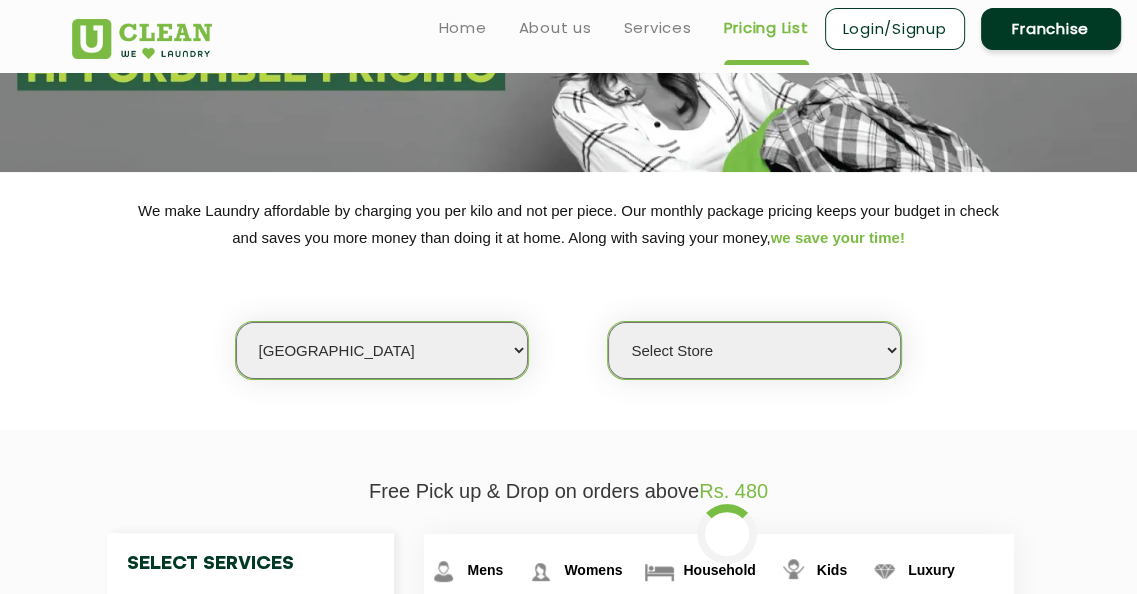 select 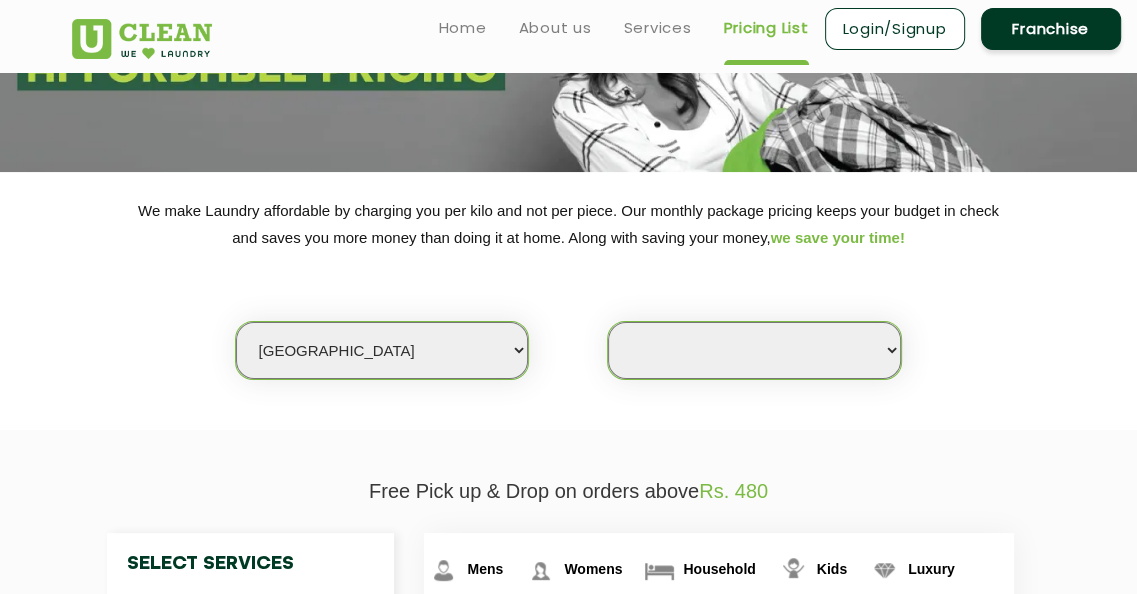 click on "Select Store UClean Narsingi UClean Nizampet UClean Sangareddy UClean Gachibowli [GEOGRAPHIC_DATA] Tellapur [GEOGRAPHIC_DATA] [GEOGRAPHIC_DATA] [PERSON_NAME][GEOGRAPHIC_DATA] [GEOGRAPHIC_DATA] Kokapet [GEOGRAPHIC_DATA] - [GEOGRAPHIC_DATA]" at bounding box center (754, 350) 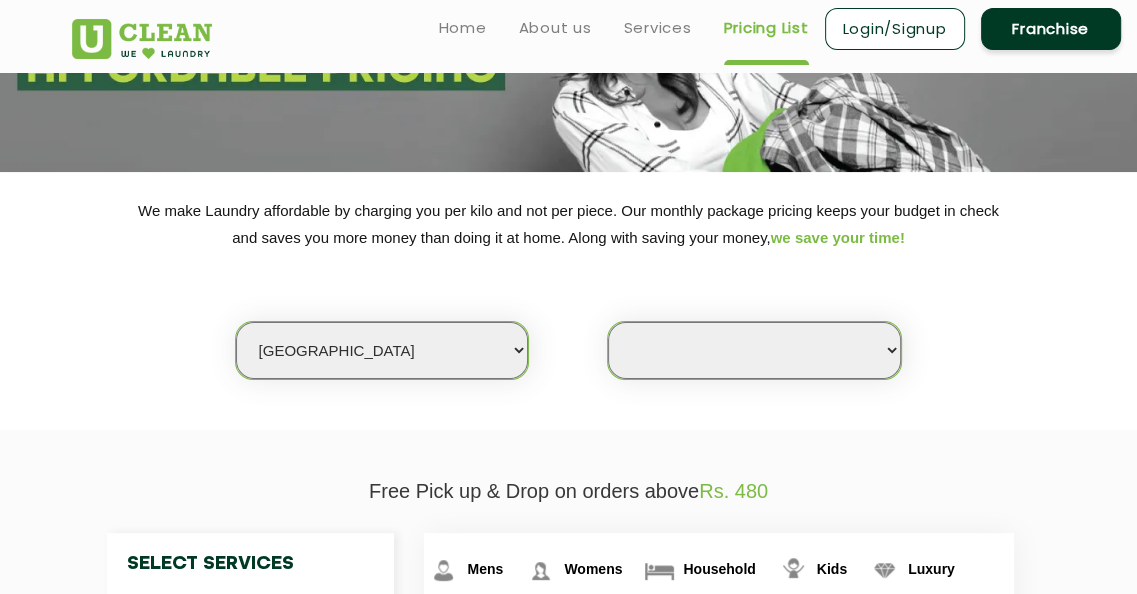 click on "We make Laundry affordable by charging you per kilo and not per piece. Our monthly package pricing keeps your budget in check   and saves you more money than doing it at home. Along with saving your money,  we save your time!" 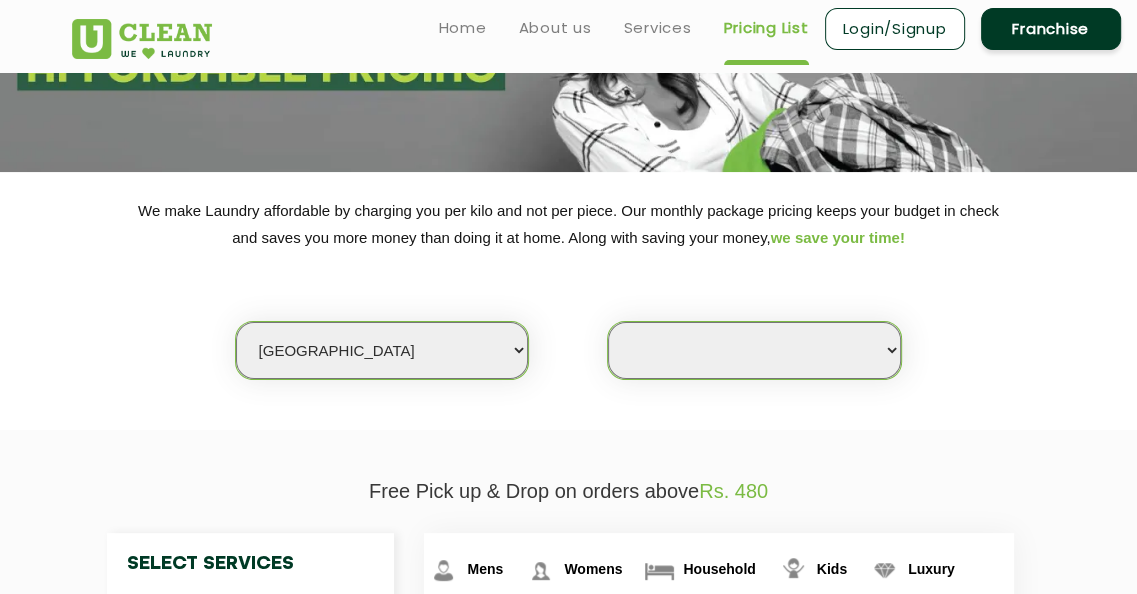 click on "Select city [GEOGRAPHIC_DATA] [GEOGRAPHIC_DATA] [GEOGRAPHIC_DATA] [GEOGRAPHIC_DATA] [GEOGRAPHIC_DATA] [GEOGRAPHIC_DATA] [GEOGRAPHIC_DATA] - [GEOGRAPHIC_DATA] Select [GEOGRAPHIC_DATA] [GEOGRAPHIC_DATA] [GEOGRAPHIC_DATA] [GEOGRAPHIC_DATA] [GEOGRAPHIC_DATA] [GEOGRAPHIC_DATA] [GEOGRAPHIC_DATA] [GEOGRAPHIC_DATA] [GEOGRAPHIC_DATA] [GEOGRAPHIC_DATA] [GEOGRAPHIC_DATA] [GEOGRAPHIC_DATA] [GEOGRAPHIC_DATA] [GEOGRAPHIC_DATA] [GEOGRAPHIC_DATA] [GEOGRAPHIC_DATA] [GEOGRAPHIC_DATA] [GEOGRAPHIC_DATA] [GEOGRAPHIC_DATA] [GEOGRAPHIC_DATA] [GEOGRAPHIC_DATA] [GEOGRAPHIC_DATA] [GEOGRAPHIC_DATA] [GEOGRAPHIC_DATA] [GEOGRAPHIC_DATA] [GEOGRAPHIC_DATA] [GEOGRAPHIC_DATA] [GEOGRAPHIC_DATA] [GEOGRAPHIC_DATA] [GEOGRAPHIC_DATA] [GEOGRAPHIC_DATA] [GEOGRAPHIC_DATA] [GEOGRAPHIC_DATA] [GEOGRAPHIC_DATA] [GEOGRAPHIC_DATA] [GEOGRAPHIC_DATA] [GEOGRAPHIC_DATA] [GEOGRAPHIC_DATA] [GEOGRAPHIC_DATA] [GEOGRAPHIC_DATA] [GEOGRAPHIC_DATA] [GEOGRAPHIC_DATA] [GEOGRAPHIC_DATA] [GEOGRAPHIC_DATA] [GEOGRAPHIC_DATA] [GEOGRAPHIC_DATA] [GEOGRAPHIC_DATA] [GEOGRAPHIC_DATA] [GEOGRAPHIC_DATA] [GEOGRAPHIC_DATA] [GEOGRAPHIC_DATA] [GEOGRAPHIC_DATA] [GEOGRAPHIC_DATA] [GEOGRAPHIC_DATA] [GEOGRAPHIC_DATA] [GEOGRAPHIC_DATA] [GEOGRAPHIC_DATA] [GEOGRAPHIC_DATA] [GEOGRAPHIC_DATA] [GEOGRAPHIC_DATA] [GEOGRAPHIC_DATA] [GEOGRAPHIC_DATA] [GEOGRAPHIC_DATA] [GEOGRAPHIC_DATA] [GEOGRAPHIC_DATA] [GEOGRAPHIC_DATA] [GEOGRAPHIC_DATA] [GEOGRAPHIC_DATA] [GEOGRAPHIC_DATA] [GEOGRAPHIC_DATA] [GEOGRAPHIC_DATA] [GEOGRAPHIC_DATA] [GEOGRAPHIC_DATA] [GEOGRAPHIC_DATA] [GEOGRAPHIC_DATA] [GEOGRAPHIC_DATA] [GEOGRAPHIC_DATA] [GEOGRAPHIC_DATA] - Select [GEOGRAPHIC_DATA] [GEOGRAPHIC_DATA] [GEOGRAPHIC_DATA] [GEOGRAPHIC_DATA] [GEOGRAPHIC_DATA] [GEOGRAPHIC_DATA] [GEOGRAPHIC_DATA] [GEOGRAPHIC_DATA] [GEOGRAPHIC_DATA] [GEOGRAPHIC_DATA] [GEOGRAPHIC_DATA] [GEOGRAPHIC_DATA] [GEOGRAPHIC_DATA] [GEOGRAPHIC_DATA] [GEOGRAPHIC_DATA] [GEOGRAPHIC_DATA] [GEOGRAPHIC_DATA] [GEOGRAPHIC_DATA] [GEOGRAPHIC_DATA] [GEOGRAPHIC_DATA] [GEOGRAPHIC_DATA] [GEOGRAPHIC_DATA] [GEOGRAPHIC_DATA] [GEOGRAPHIC_DATA] [GEOGRAPHIC_DATA] [GEOGRAPHIC_DATA] [GEOGRAPHIC_DATA] [GEOGRAPHIC_DATA] [GEOGRAPHIC_DATA] [GEOGRAPHIC_DATA] [GEOGRAPHIC_DATA] [GEOGRAPHIC_DATA]" at bounding box center (382, 350) 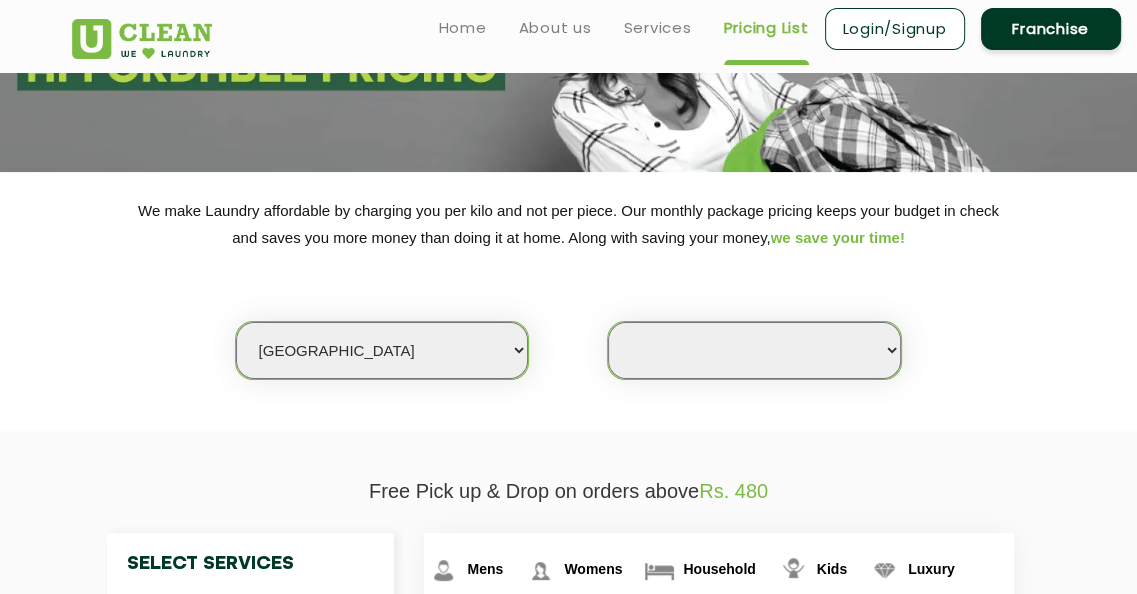 select on "81" 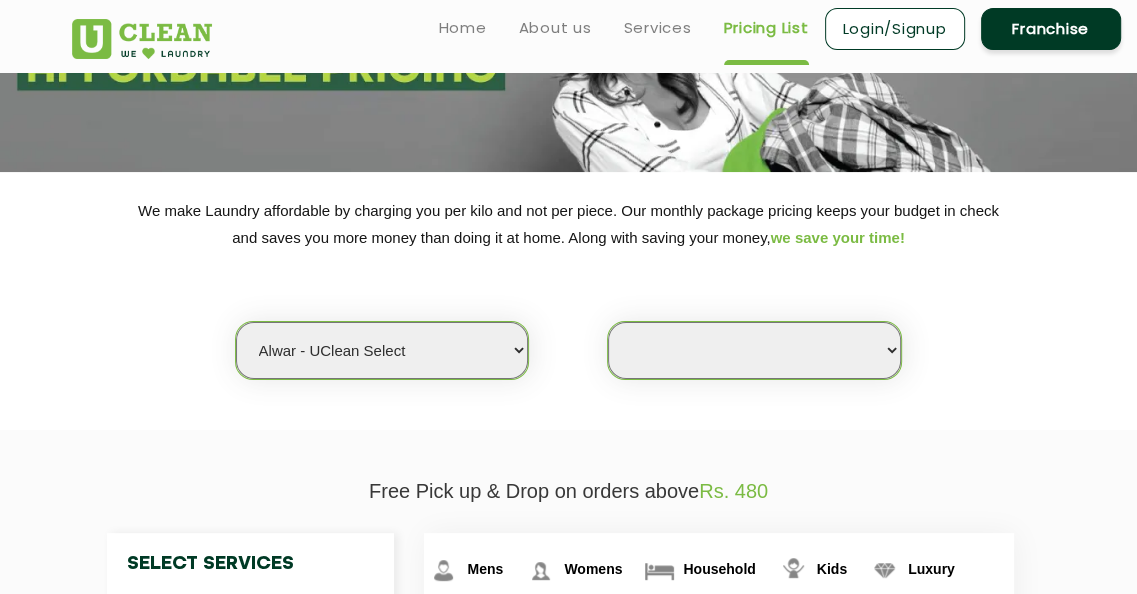 click on "Select city [GEOGRAPHIC_DATA] [GEOGRAPHIC_DATA] [GEOGRAPHIC_DATA] [GEOGRAPHIC_DATA] [GEOGRAPHIC_DATA] [GEOGRAPHIC_DATA] [GEOGRAPHIC_DATA] - [GEOGRAPHIC_DATA] Select [GEOGRAPHIC_DATA] [GEOGRAPHIC_DATA] [GEOGRAPHIC_DATA] [GEOGRAPHIC_DATA] [GEOGRAPHIC_DATA] [GEOGRAPHIC_DATA] [GEOGRAPHIC_DATA] [GEOGRAPHIC_DATA] [GEOGRAPHIC_DATA] [GEOGRAPHIC_DATA] [GEOGRAPHIC_DATA] [GEOGRAPHIC_DATA] [GEOGRAPHIC_DATA] [GEOGRAPHIC_DATA] [GEOGRAPHIC_DATA] [GEOGRAPHIC_DATA] [GEOGRAPHIC_DATA] [GEOGRAPHIC_DATA] [GEOGRAPHIC_DATA] [GEOGRAPHIC_DATA] [GEOGRAPHIC_DATA] [GEOGRAPHIC_DATA] [GEOGRAPHIC_DATA] [GEOGRAPHIC_DATA] [GEOGRAPHIC_DATA] [GEOGRAPHIC_DATA] [GEOGRAPHIC_DATA] [GEOGRAPHIC_DATA] [GEOGRAPHIC_DATA] [GEOGRAPHIC_DATA] [GEOGRAPHIC_DATA] [GEOGRAPHIC_DATA] [GEOGRAPHIC_DATA] [GEOGRAPHIC_DATA] [GEOGRAPHIC_DATA] [GEOGRAPHIC_DATA] [GEOGRAPHIC_DATA] [GEOGRAPHIC_DATA] [GEOGRAPHIC_DATA] [GEOGRAPHIC_DATA] [GEOGRAPHIC_DATA] [GEOGRAPHIC_DATA] [GEOGRAPHIC_DATA] [GEOGRAPHIC_DATA] [GEOGRAPHIC_DATA] [GEOGRAPHIC_DATA] [GEOGRAPHIC_DATA] [GEOGRAPHIC_DATA] [GEOGRAPHIC_DATA] [GEOGRAPHIC_DATA] [GEOGRAPHIC_DATA] [GEOGRAPHIC_DATA] [GEOGRAPHIC_DATA] [GEOGRAPHIC_DATA] [GEOGRAPHIC_DATA] [GEOGRAPHIC_DATA] [GEOGRAPHIC_DATA] [GEOGRAPHIC_DATA] [GEOGRAPHIC_DATA] [GEOGRAPHIC_DATA] [GEOGRAPHIC_DATA] [GEOGRAPHIC_DATA] [GEOGRAPHIC_DATA] [GEOGRAPHIC_DATA] [GEOGRAPHIC_DATA] [GEOGRAPHIC_DATA] [GEOGRAPHIC_DATA] [GEOGRAPHIC_DATA] [GEOGRAPHIC_DATA] [GEOGRAPHIC_DATA] [GEOGRAPHIC_DATA] [GEOGRAPHIC_DATA] [GEOGRAPHIC_DATA] [GEOGRAPHIC_DATA] [GEOGRAPHIC_DATA] [GEOGRAPHIC_DATA] [GEOGRAPHIC_DATA] [GEOGRAPHIC_DATA] - Select [GEOGRAPHIC_DATA] [GEOGRAPHIC_DATA] [GEOGRAPHIC_DATA] [GEOGRAPHIC_DATA] [GEOGRAPHIC_DATA] [GEOGRAPHIC_DATA] [GEOGRAPHIC_DATA] [GEOGRAPHIC_DATA] [GEOGRAPHIC_DATA] [GEOGRAPHIC_DATA] [GEOGRAPHIC_DATA] [GEOGRAPHIC_DATA] [GEOGRAPHIC_DATA] [GEOGRAPHIC_DATA] [GEOGRAPHIC_DATA] [GEOGRAPHIC_DATA] [GEOGRAPHIC_DATA] [GEOGRAPHIC_DATA] [GEOGRAPHIC_DATA] [GEOGRAPHIC_DATA] [GEOGRAPHIC_DATA] [GEOGRAPHIC_DATA] [GEOGRAPHIC_DATA] [GEOGRAPHIC_DATA] [GEOGRAPHIC_DATA] [GEOGRAPHIC_DATA] [GEOGRAPHIC_DATA] [GEOGRAPHIC_DATA] [GEOGRAPHIC_DATA] [GEOGRAPHIC_DATA] [GEOGRAPHIC_DATA] [GEOGRAPHIC_DATA]" at bounding box center [382, 350] 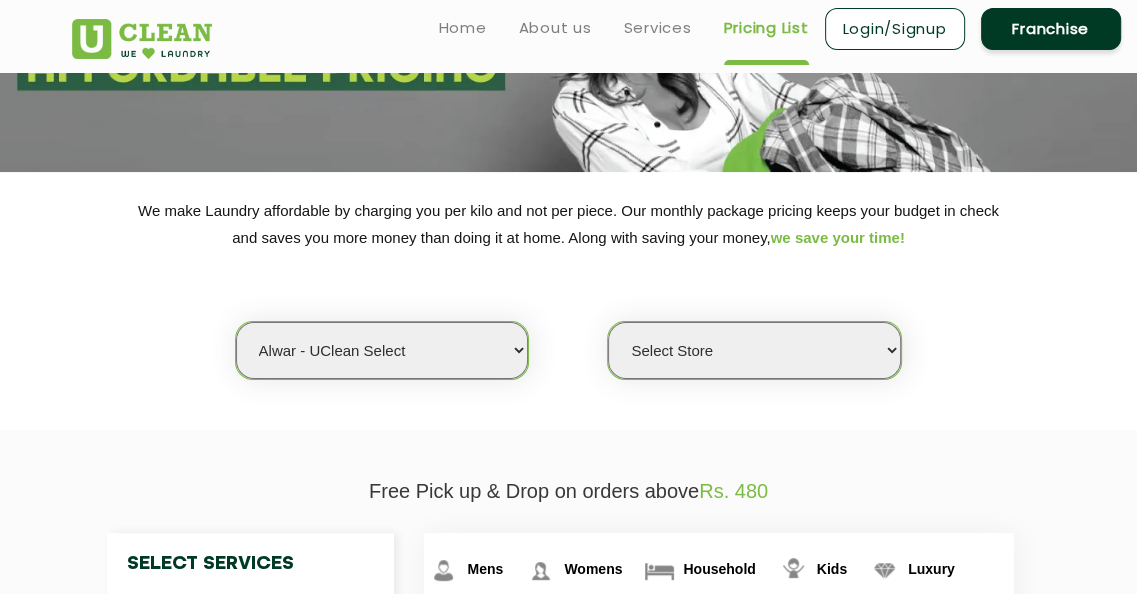 click on "We make Laundry affordable by charging you per kilo and not per piece. Our monthly package pricing keeps your budget in check   and saves you more money than doing it at home. Along with saving your money,  we save your time! Select city [GEOGRAPHIC_DATA] [GEOGRAPHIC_DATA] [GEOGRAPHIC_DATA] [GEOGRAPHIC_DATA] [GEOGRAPHIC_DATA] [GEOGRAPHIC_DATA] [GEOGRAPHIC_DATA] - [GEOGRAPHIC_DATA] Select [GEOGRAPHIC_DATA] [GEOGRAPHIC_DATA] [GEOGRAPHIC_DATA] [GEOGRAPHIC_DATA] [GEOGRAPHIC_DATA] [GEOGRAPHIC_DATA] [GEOGRAPHIC_DATA] [GEOGRAPHIC_DATA] [GEOGRAPHIC_DATA] [GEOGRAPHIC_DATA] [GEOGRAPHIC_DATA] [GEOGRAPHIC_DATA] [GEOGRAPHIC_DATA] [GEOGRAPHIC_DATA] [GEOGRAPHIC_DATA] [GEOGRAPHIC_DATA] [GEOGRAPHIC_DATA] [GEOGRAPHIC_DATA] [GEOGRAPHIC_DATA] [GEOGRAPHIC_DATA] [GEOGRAPHIC_DATA] [GEOGRAPHIC_DATA] [GEOGRAPHIC_DATA] [GEOGRAPHIC_DATA] [GEOGRAPHIC_DATA] [GEOGRAPHIC_DATA] [GEOGRAPHIC_DATA] [GEOGRAPHIC_DATA] [GEOGRAPHIC_DATA] [GEOGRAPHIC_DATA] [GEOGRAPHIC_DATA] [GEOGRAPHIC_DATA] [GEOGRAPHIC_DATA] [GEOGRAPHIC_DATA] [GEOGRAPHIC_DATA] [GEOGRAPHIC_DATA] [GEOGRAPHIC_DATA] [GEOGRAPHIC_DATA] [GEOGRAPHIC_DATA] [GEOGRAPHIC_DATA] [GEOGRAPHIC_DATA] [GEOGRAPHIC_DATA] [GEOGRAPHIC_DATA] [GEOGRAPHIC_DATA] [GEOGRAPHIC_DATA] Dimapur [GEOGRAPHIC_DATA] [GEOGRAPHIC_DATA] [GEOGRAPHIC_DATA] [GEOGRAPHIC_DATA] [GEOGRAPHIC_DATA] [GEOGRAPHIC_DATA] [GEOGRAPHIC_DATA] [GEOGRAPHIC_DATA] [GEOGRAPHIC_DATA] [GEOGRAPHIC_DATA] [GEOGRAPHIC_DATA] [GEOGRAPHIC_DATA] [GEOGRAPHIC_DATA] [GEOGRAPHIC_DATA] [GEOGRAPHIC_DATA] [GEOGRAPHIC_DATA] [GEOGRAPHIC_DATA] [GEOGRAPHIC_DATA] [GEOGRAPHIC_DATA] [GEOGRAPHIC_DATA] [GEOGRAPHIC_DATA] [GEOGRAPHIC_DATA] [GEOGRAPHIC_DATA] [GEOGRAPHIC_DATA] [GEOGRAPHIC_DATA] [GEOGRAPHIC_DATA] [GEOGRAPHIC_DATA] [GEOGRAPHIC_DATA] [GEOGRAPHIC_DATA] [GEOGRAPHIC_DATA] [GEOGRAPHIC_DATA] [GEOGRAPHIC_DATA] - Select [GEOGRAPHIC_DATA] [GEOGRAPHIC_DATA] [GEOGRAPHIC_DATA] [GEOGRAPHIC_DATA] [GEOGRAPHIC_DATA] [GEOGRAPHIC_DATA]" 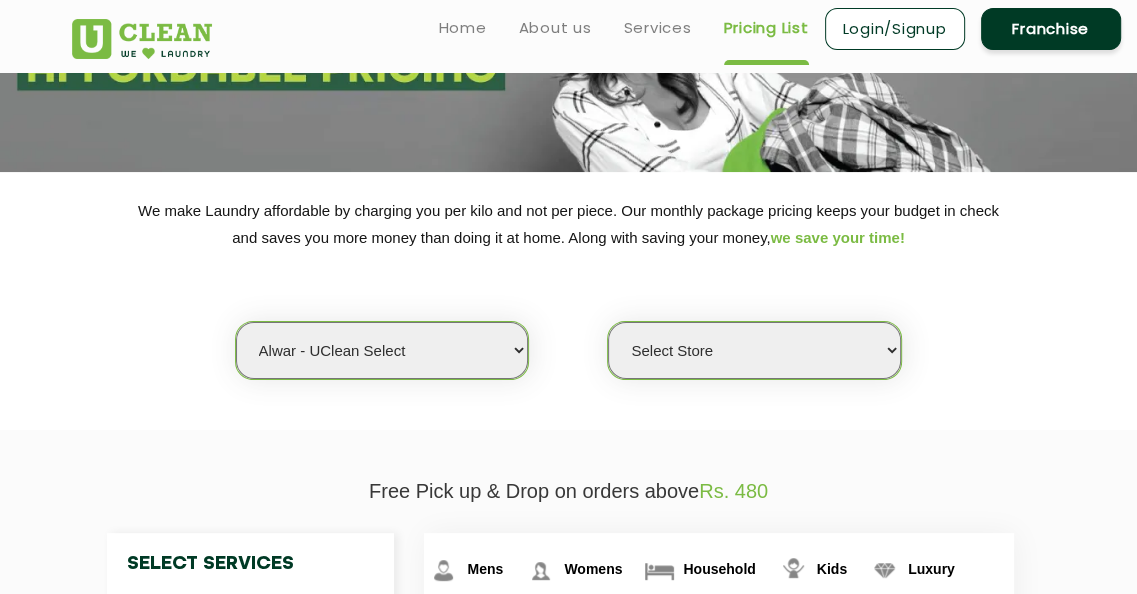 click on "Select Store UClean Select Alwar" at bounding box center (754, 350) 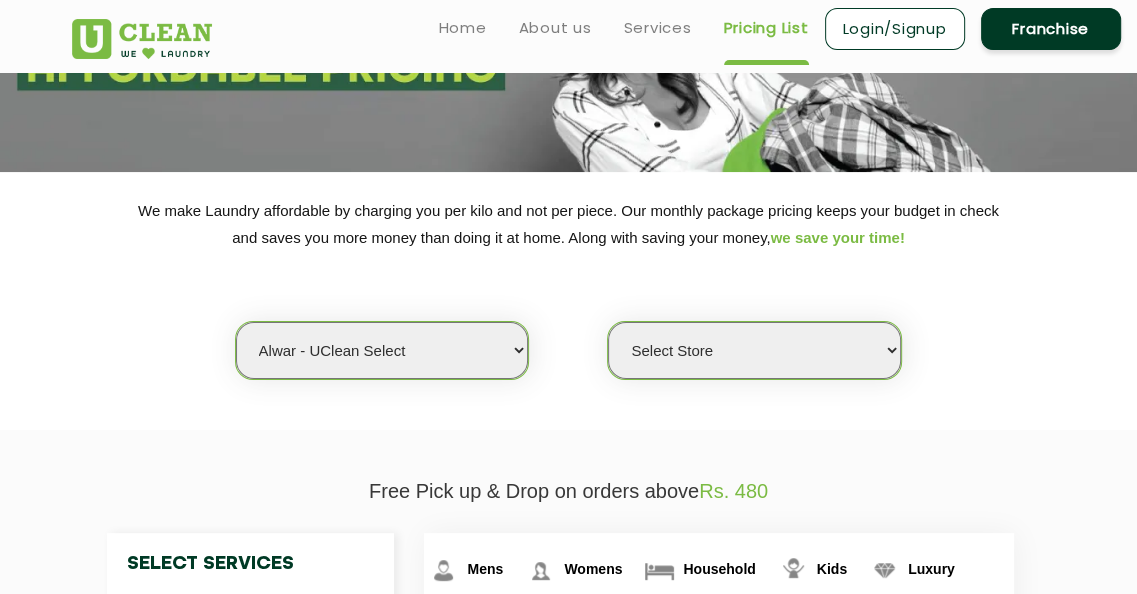 select on "247" 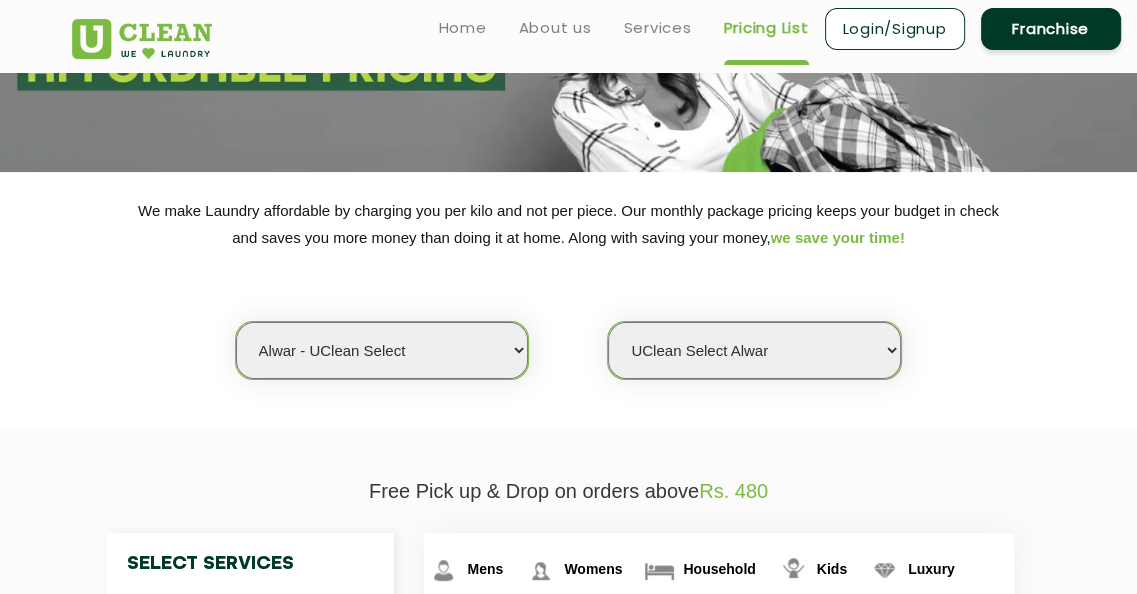 click on "Select Store UClean Select Alwar" at bounding box center (754, 350) 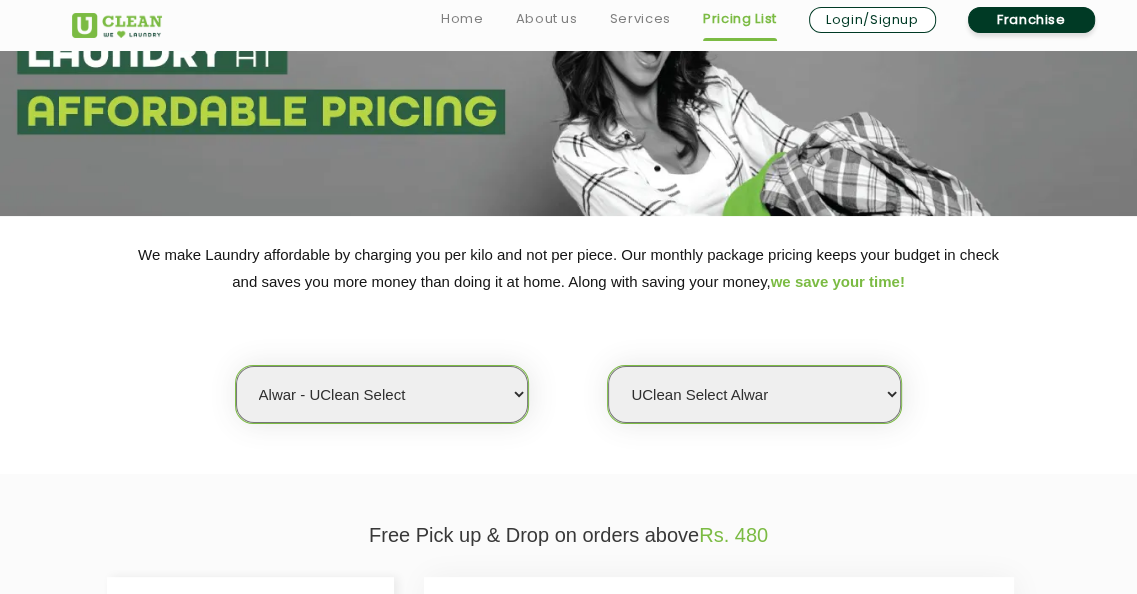scroll, scrollTop: 300, scrollLeft: 0, axis: vertical 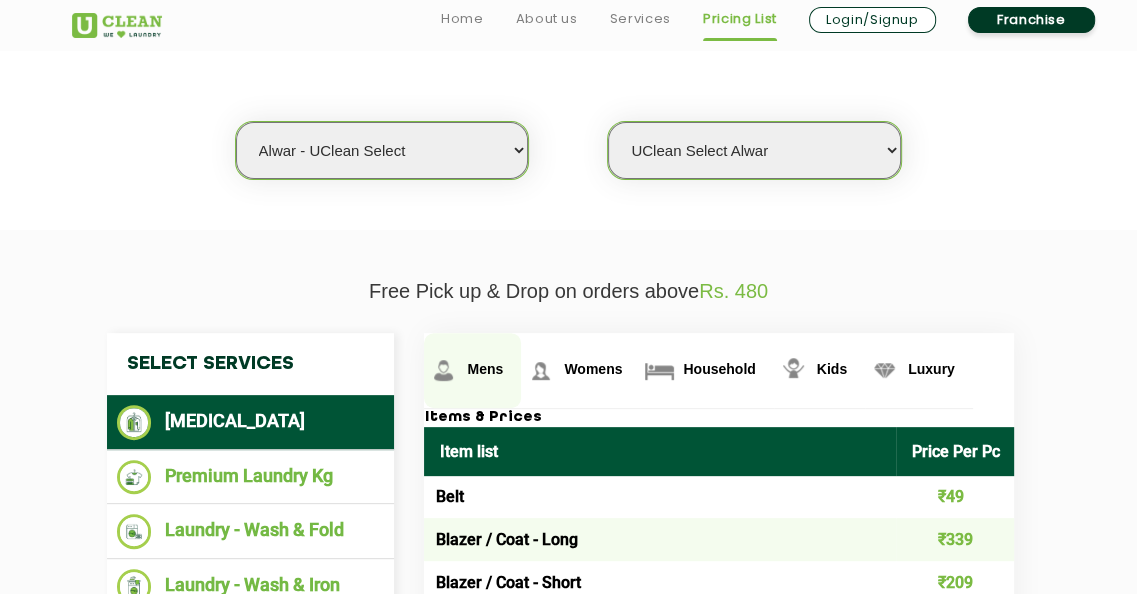 click on "Mens" at bounding box center [485, 369] 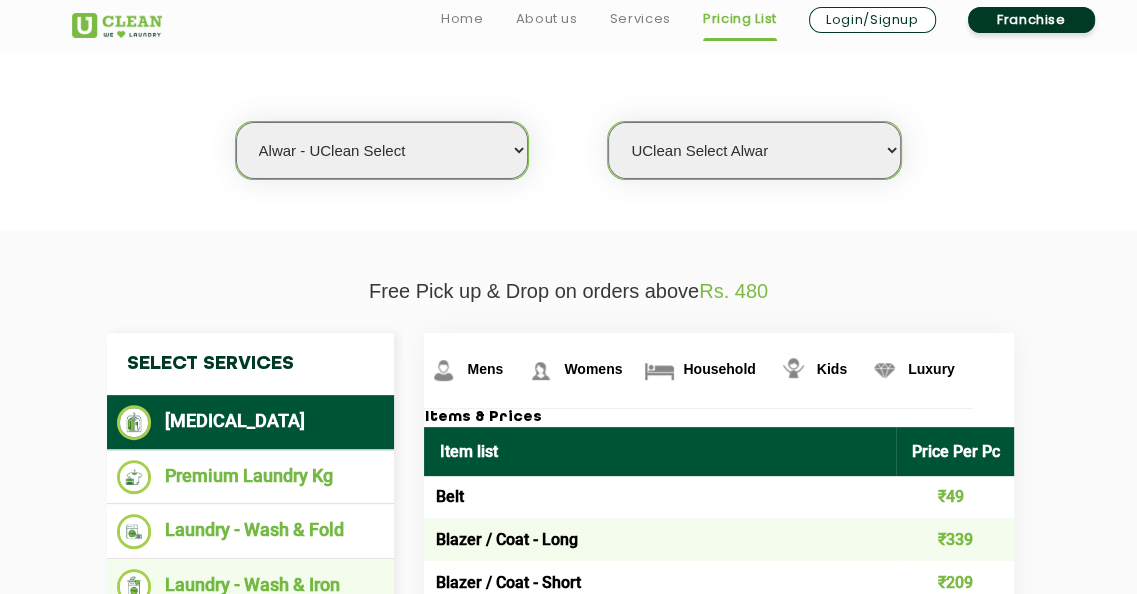 click on "Laundry - Wash & Iron" at bounding box center (251, 586) 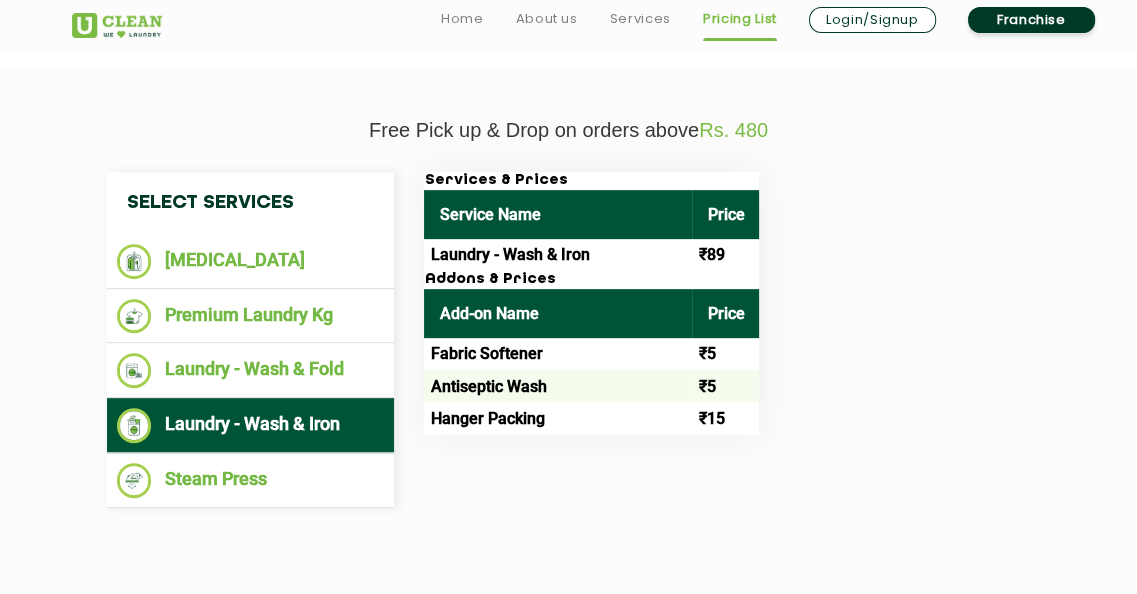 scroll, scrollTop: 600, scrollLeft: 0, axis: vertical 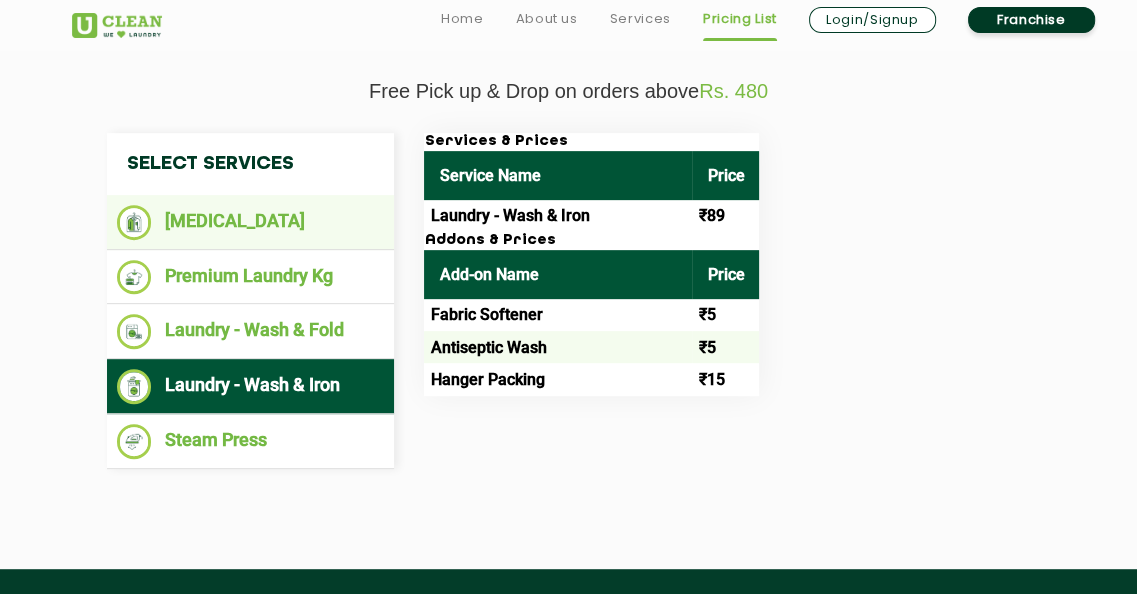 click on "[MEDICAL_DATA]" at bounding box center (251, 222) 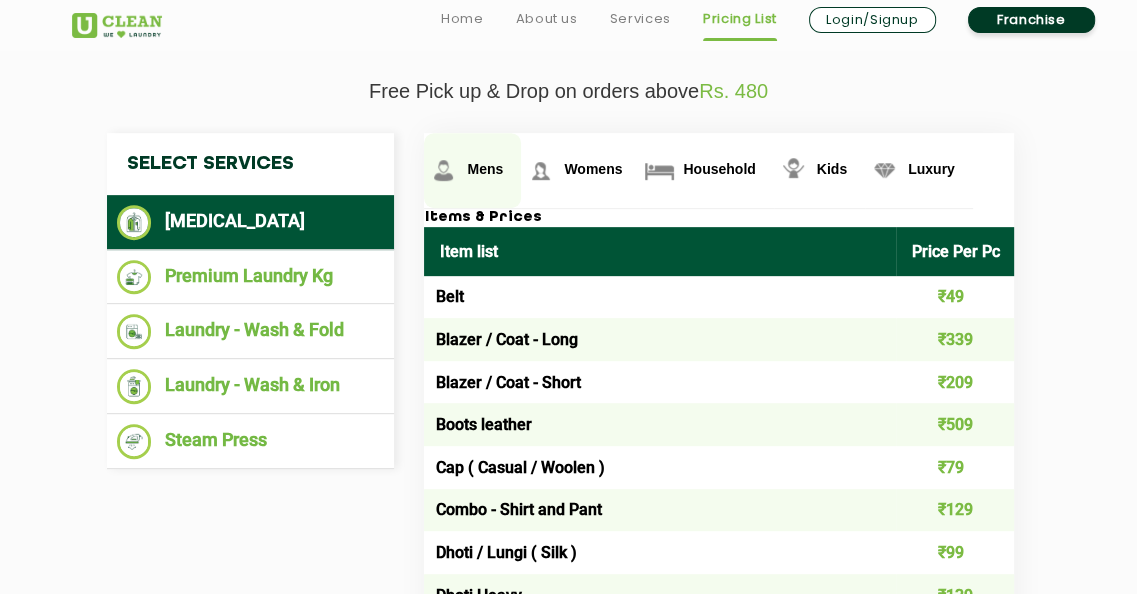 click on "Mens" at bounding box center (485, 169) 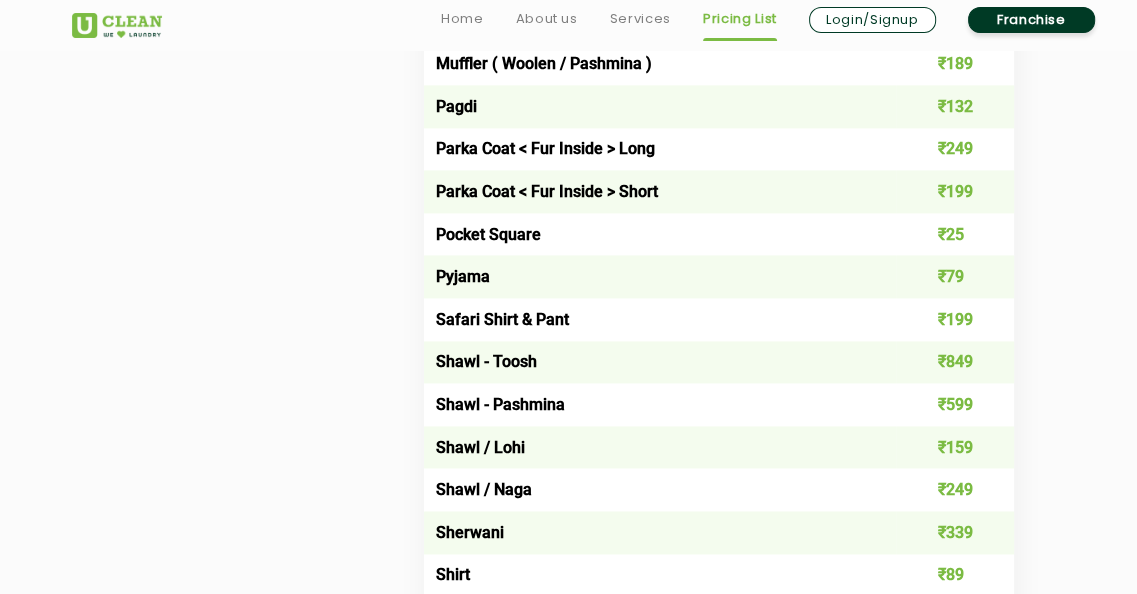 scroll, scrollTop: 2144, scrollLeft: 0, axis: vertical 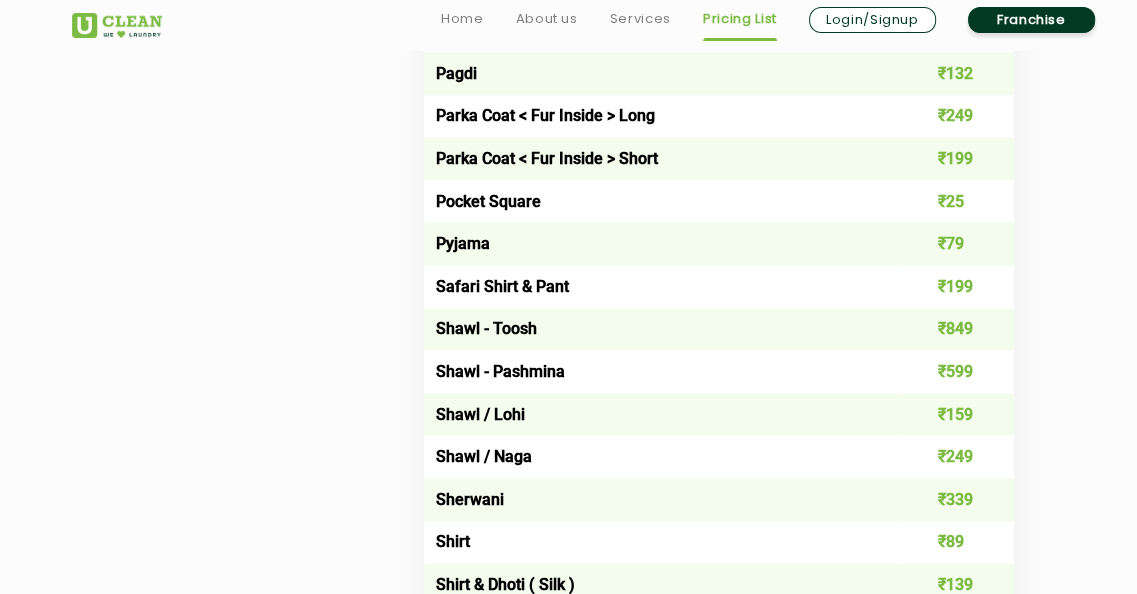 click on "Shawl - Pashmina" at bounding box center (660, 371) 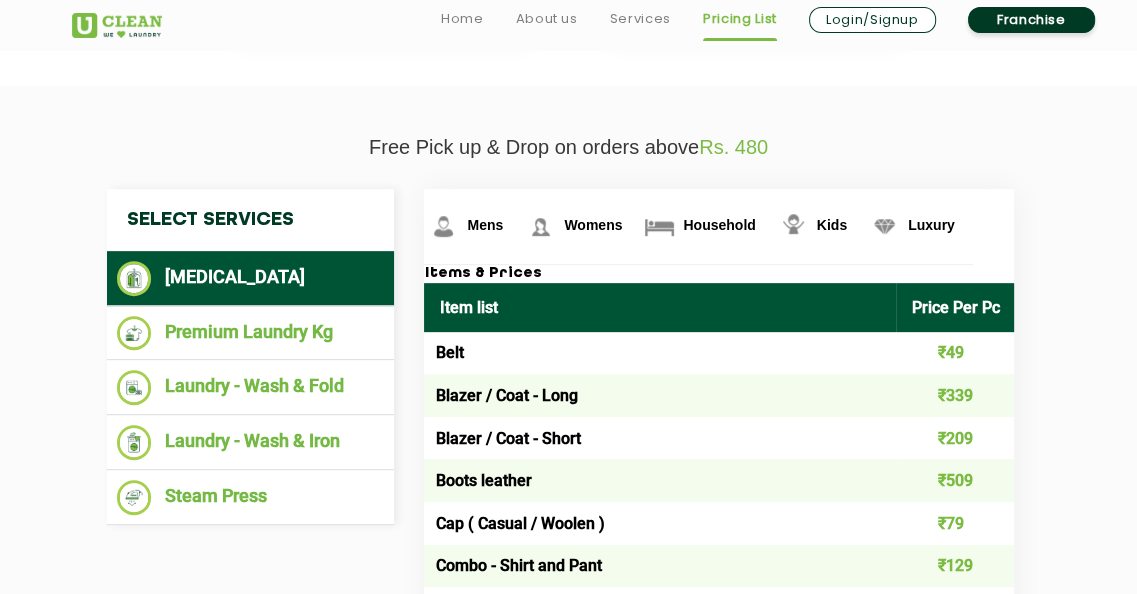 scroll, scrollTop: 556, scrollLeft: 0, axis: vertical 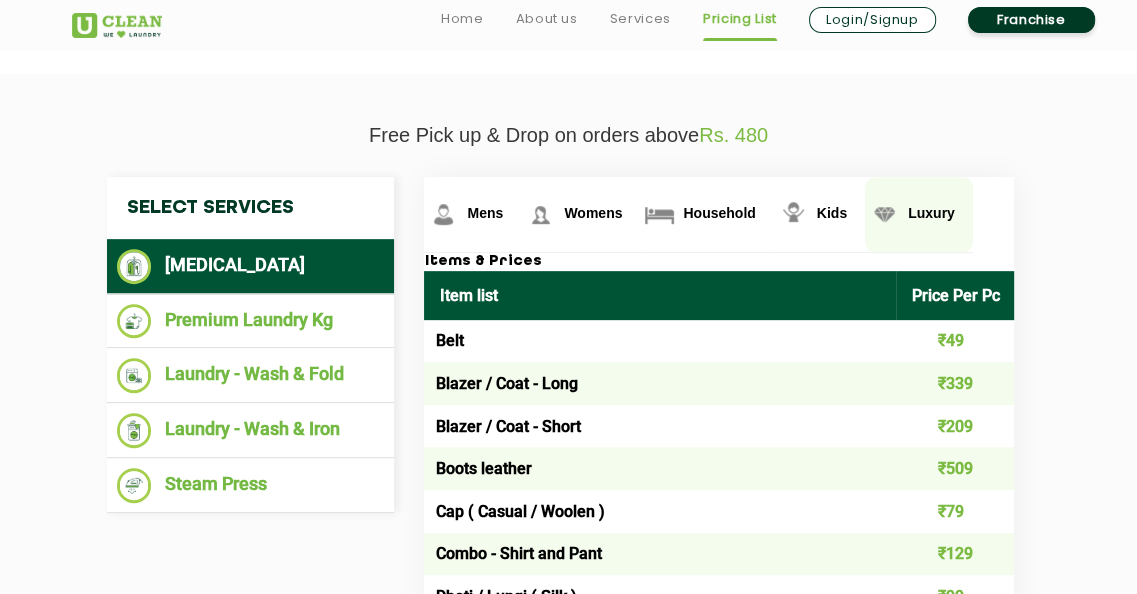 click on "Luxury" at bounding box center (485, 213) 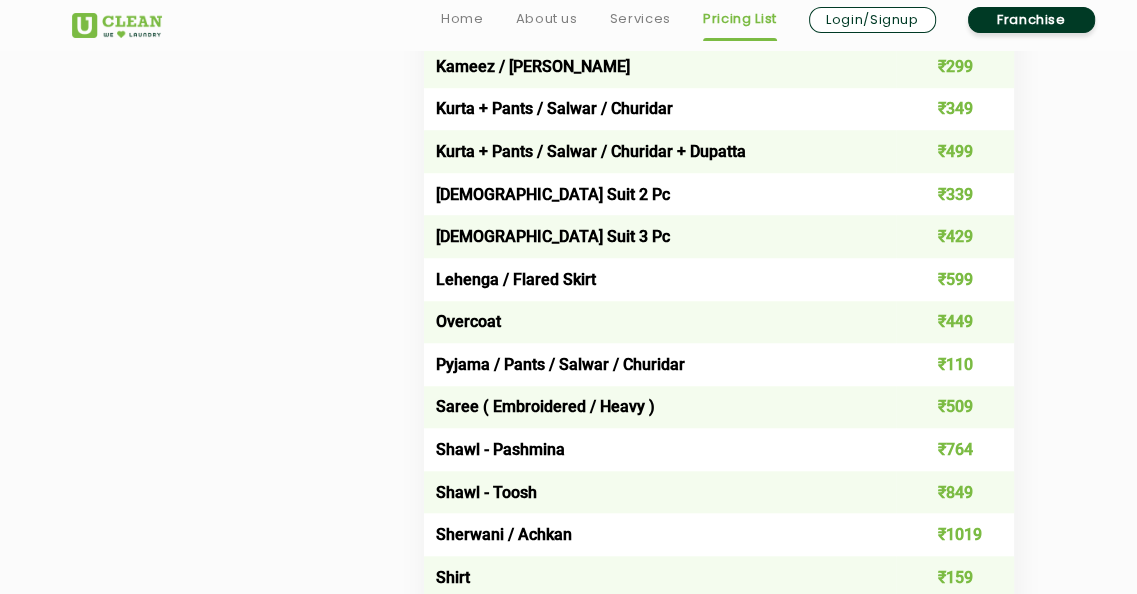 scroll, scrollTop: 1232, scrollLeft: 0, axis: vertical 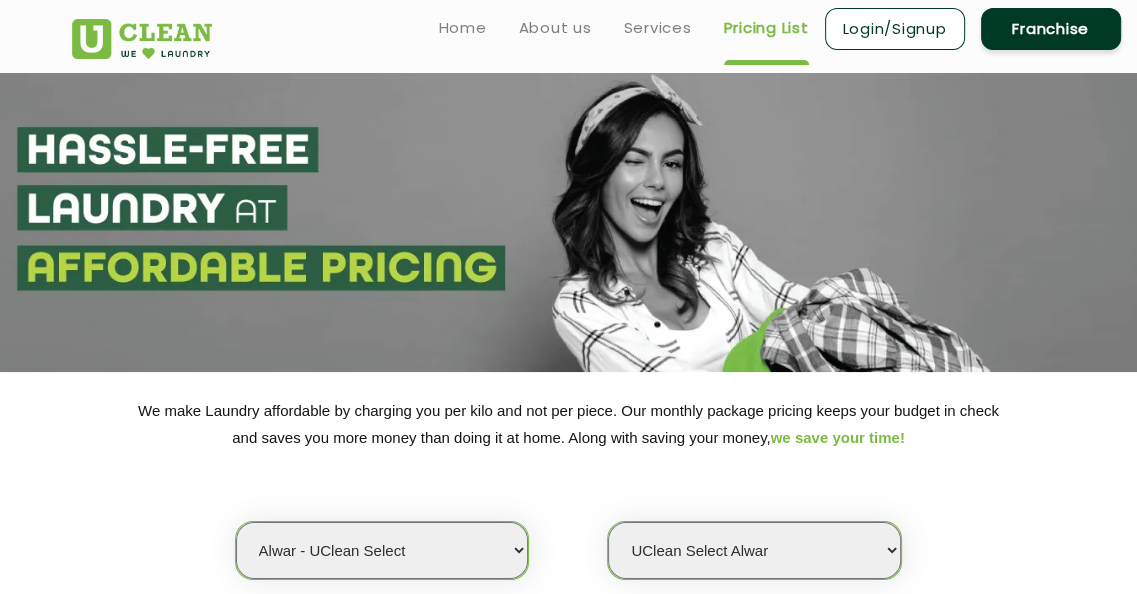 click on "Select city [GEOGRAPHIC_DATA] [GEOGRAPHIC_DATA] [GEOGRAPHIC_DATA] [GEOGRAPHIC_DATA] [GEOGRAPHIC_DATA] [GEOGRAPHIC_DATA] [GEOGRAPHIC_DATA] - [GEOGRAPHIC_DATA] Select [GEOGRAPHIC_DATA] [GEOGRAPHIC_DATA] [GEOGRAPHIC_DATA] [GEOGRAPHIC_DATA] [GEOGRAPHIC_DATA] [GEOGRAPHIC_DATA] [GEOGRAPHIC_DATA] [GEOGRAPHIC_DATA] [GEOGRAPHIC_DATA] [GEOGRAPHIC_DATA] [GEOGRAPHIC_DATA] [GEOGRAPHIC_DATA] [GEOGRAPHIC_DATA] [GEOGRAPHIC_DATA] [GEOGRAPHIC_DATA] [GEOGRAPHIC_DATA] [GEOGRAPHIC_DATA] [GEOGRAPHIC_DATA] [GEOGRAPHIC_DATA] [GEOGRAPHIC_DATA] [GEOGRAPHIC_DATA] [GEOGRAPHIC_DATA] [GEOGRAPHIC_DATA] [GEOGRAPHIC_DATA] [GEOGRAPHIC_DATA] [GEOGRAPHIC_DATA] [GEOGRAPHIC_DATA] [GEOGRAPHIC_DATA] [GEOGRAPHIC_DATA] [GEOGRAPHIC_DATA] [GEOGRAPHIC_DATA] [GEOGRAPHIC_DATA] [GEOGRAPHIC_DATA] [GEOGRAPHIC_DATA] [GEOGRAPHIC_DATA] [GEOGRAPHIC_DATA] [GEOGRAPHIC_DATA] [GEOGRAPHIC_DATA] [GEOGRAPHIC_DATA] [GEOGRAPHIC_DATA] [GEOGRAPHIC_DATA] [GEOGRAPHIC_DATA] [GEOGRAPHIC_DATA] [GEOGRAPHIC_DATA] [GEOGRAPHIC_DATA] [GEOGRAPHIC_DATA] [GEOGRAPHIC_DATA] [GEOGRAPHIC_DATA] [GEOGRAPHIC_DATA] [GEOGRAPHIC_DATA] [GEOGRAPHIC_DATA] [GEOGRAPHIC_DATA] [GEOGRAPHIC_DATA] [GEOGRAPHIC_DATA] [GEOGRAPHIC_DATA] [GEOGRAPHIC_DATA] [GEOGRAPHIC_DATA] [GEOGRAPHIC_DATA] [GEOGRAPHIC_DATA] [GEOGRAPHIC_DATA] [GEOGRAPHIC_DATA] [GEOGRAPHIC_DATA] [GEOGRAPHIC_DATA] [GEOGRAPHIC_DATA] [GEOGRAPHIC_DATA] [GEOGRAPHIC_DATA] [GEOGRAPHIC_DATA] [GEOGRAPHIC_DATA] [GEOGRAPHIC_DATA] [GEOGRAPHIC_DATA] [GEOGRAPHIC_DATA] [GEOGRAPHIC_DATA] [GEOGRAPHIC_DATA] [GEOGRAPHIC_DATA] [GEOGRAPHIC_DATA] [GEOGRAPHIC_DATA] [GEOGRAPHIC_DATA] [GEOGRAPHIC_DATA] - Select [GEOGRAPHIC_DATA] [GEOGRAPHIC_DATA] [GEOGRAPHIC_DATA] [GEOGRAPHIC_DATA] [GEOGRAPHIC_DATA] [GEOGRAPHIC_DATA] [GEOGRAPHIC_DATA] [GEOGRAPHIC_DATA] [GEOGRAPHIC_DATA] [GEOGRAPHIC_DATA] [GEOGRAPHIC_DATA] [GEOGRAPHIC_DATA] [GEOGRAPHIC_DATA] [GEOGRAPHIC_DATA] [GEOGRAPHIC_DATA] [GEOGRAPHIC_DATA] [GEOGRAPHIC_DATA] [GEOGRAPHIC_DATA] [GEOGRAPHIC_DATA] [GEOGRAPHIC_DATA] [GEOGRAPHIC_DATA] [GEOGRAPHIC_DATA] [GEOGRAPHIC_DATA] [GEOGRAPHIC_DATA] [GEOGRAPHIC_DATA] [GEOGRAPHIC_DATA] [GEOGRAPHIC_DATA] [GEOGRAPHIC_DATA] [GEOGRAPHIC_DATA] [GEOGRAPHIC_DATA] [GEOGRAPHIC_DATA] [GEOGRAPHIC_DATA]" at bounding box center [382, 550] 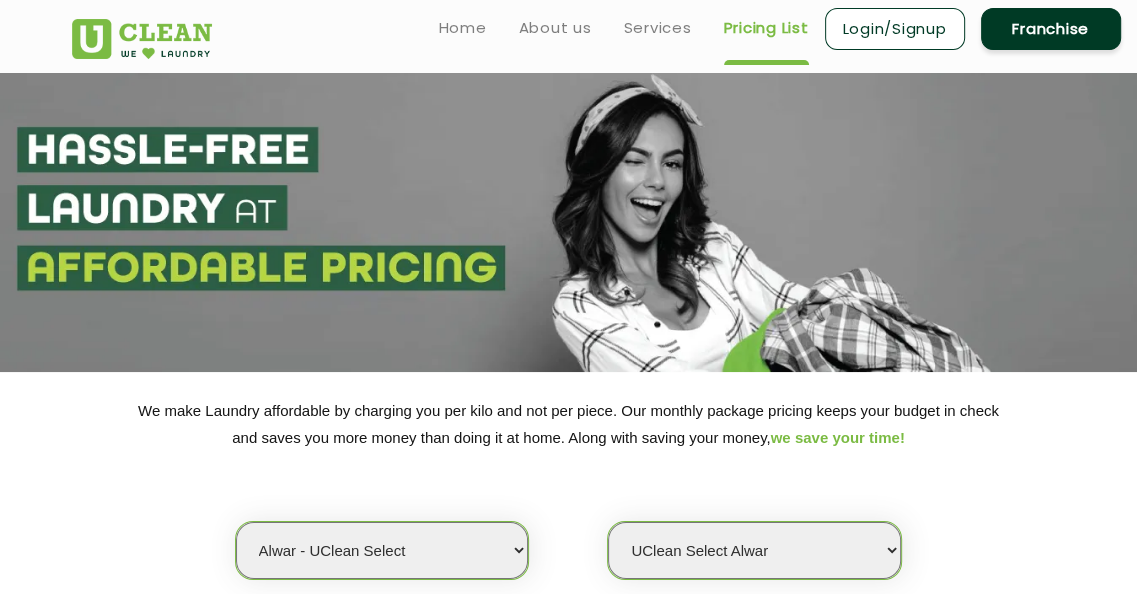 select on "146" 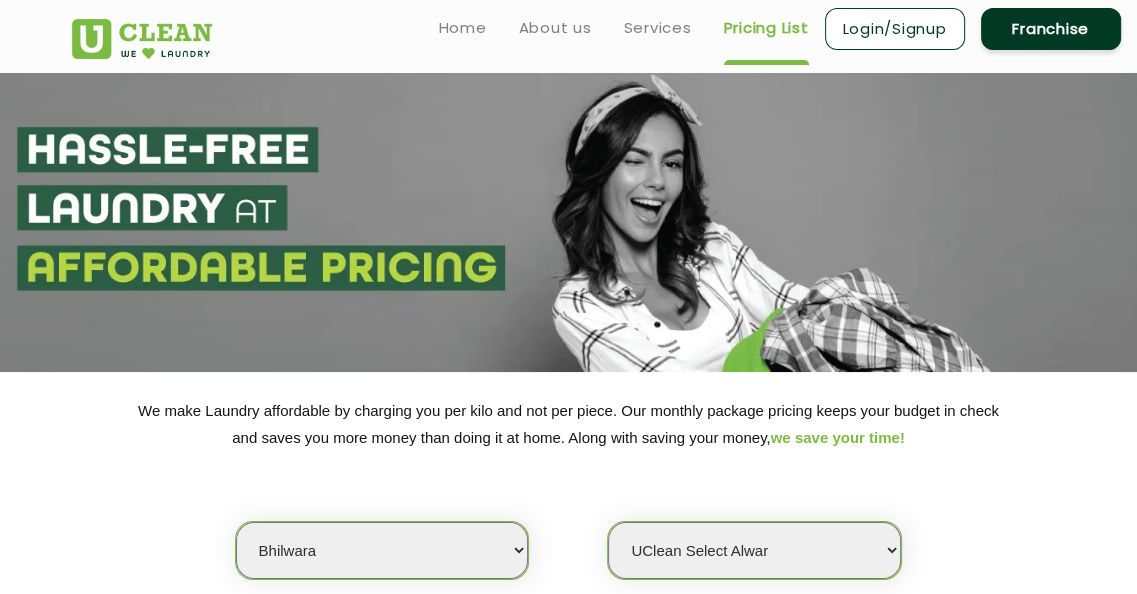 click on "Select city [GEOGRAPHIC_DATA] [GEOGRAPHIC_DATA] [GEOGRAPHIC_DATA] [GEOGRAPHIC_DATA] [GEOGRAPHIC_DATA] [GEOGRAPHIC_DATA] [GEOGRAPHIC_DATA] - [GEOGRAPHIC_DATA] Select [GEOGRAPHIC_DATA] [GEOGRAPHIC_DATA] [GEOGRAPHIC_DATA] [GEOGRAPHIC_DATA] [GEOGRAPHIC_DATA] [GEOGRAPHIC_DATA] [GEOGRAPHIC_DATA] [GEOGRAPHIC_DATA] [GEOGRAPHIC_DATA] [GEOGRAPHIC_DATA] [GEOGRAPHIC_DATA] [GEOGRAPHIC_DATA] [GEOGRAPHIC_DATA] [GEOGRAPHIC_DATA] [GEOGRAPHIC_DATA] [GEOGRAPHIC_DATA] [GEOGRAPHIC_DATA] [GEOGRAPHIC_DATA] [GEOGRAPHIC_DATA] [GEOGRAPHIC_DATA] [GEOGRAPHIC_DATA] [GEOGRAPHIC_DATA] [GEOGRAPHIC_DATA] [GEOGRAPHIC_DATA] [GEOGRAPHIC_DATA] [GEOGRAPHIC_DATA] [GEOGRAPHIC_DATA] [GEOGRAPHIC_DATA] [GEOGRAPHIC_DATA] [GEOGRAPHIC_DATA] [GEOGRAPHIC_DATA] [GEOGRAPHIC_DATA] [GEOGRAPHIC_DATA] [GEOGRAPHIC_DATA] [GEOGRAPHIC_DATA] [GEOGRAPHIC_DATA] [GEOGRAPHIC_DATA] [GEOGRAPHIC_DATA] [GEOGRAPHIC_DATA] [GEOGRAPHIC_DATA] [GEOGRAPHIC_DATA] [GEOGRAPHIC_DATA] [GEOGRAPHIC_DATA] [GEOGRAPHIC_DATA] [GEOGRAPHIC_DATA] [GEOGRAPHIC_DATA] [GEOGRAPHIC_DATA] [GEOGRAPHIC_DATA] [GEOGRAPHIC_DATA] [GEOGRAPHIC_DATA] [GEOGRAPHIC_DATA] [GEOGRAPHIC_DATA] [GEOGRAPHIC_DATA] [GEOGRAPHIC_DATA] [GEOGRAPHIC_DATA] [GEOGRAPHIC_DATA] [GEOGRAPHIC_DATA] [GEOGRAPHIC_DATA] [GEOGRAPHIC_DATA] [GEOGRAPHIC_DATA] [GEOGRAPHIC_DATA] [GEOGRAPHIC_DATA] [GEOGRAPHIC_DATA] [GEOGRAPHIC_DATA] [GEOGRAPHIC_DATA] [GEOGRAPHIC_DATA] [GEOGRAPHIC_DATA] [GEOGRAPHIC_DATA] [GEOGRAPHIC_DATA] [GEOGRAPHIC_DATA] [GEOGRAPHIC_DATA] [GEOGRAPHIC_DATA] [GEOGRAPHIC_DATA] [GEOGRAPHIC_DATA] [GEOGRAPHIC_DATA] [GEOGRAPHIC_DATA] [GEOGRAPHIC_DATA] [GEOGRAPHIC_DATA] - Select [GEOGRAPHIC_DATA] [GEOGRAPHIC_DATA] [GEOGRAPHIC_DATA] [GEOGRAPHIC_DATA] [GEOGRAPHIC_DATA] [GEOGRAPHIC_DATA] [GEOGRAPHIC_DATA] [GEOGRAPHIC_DATA] [GEOGRAPHIC_DATA] [GEOGRAPHIC_DATA] [GEOGRAPHIC_DATA] [GEOGRAPHIC_DATA] [GEOGRAPHIC_DATA] [GEOGRAPHIC_DATA] [GEOGRAPHIC_DATA] [GEOGRAPHIC_DATA] [GEOGRAPHIC_DATA] [GEOGRAPHIC_DATA] [GEOGRAPHIC_DATA] [GEOGRAPHIC_DATA] [GEOGRAPHIC_DATA] [GEOGRAPHIC_DATA] [GEOGRAPHIC_DATA] [GEOGRAPHIC_DATA] [GEOGRAPHIC_DATA] [GEOGRAPHIC_DATA] [GEOGRAPHIC_DATA] [GEOGRAPHIC_DATA] [GEOGRAPHIC_DATA] [GEOGRAPHIC_DATA] [GEOGRAPHIC_DATA] [GEOGRAPHIC_DATA]" at bounding box center (382, 550) 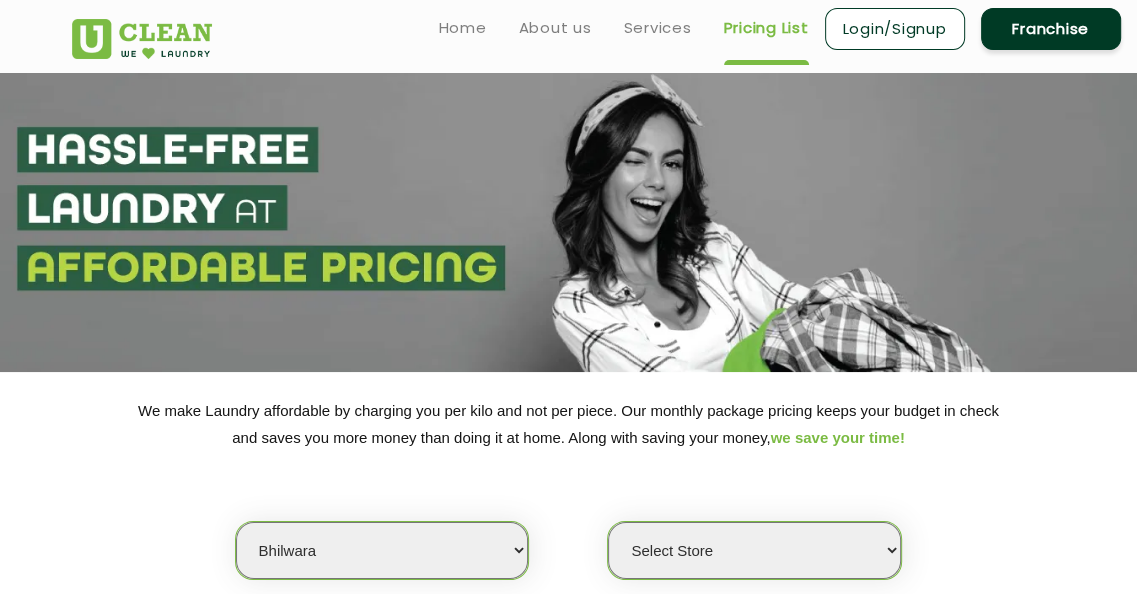 click on "Select Store [GEOGRAPHIC_DATA]" at bounding box center (754, 550) 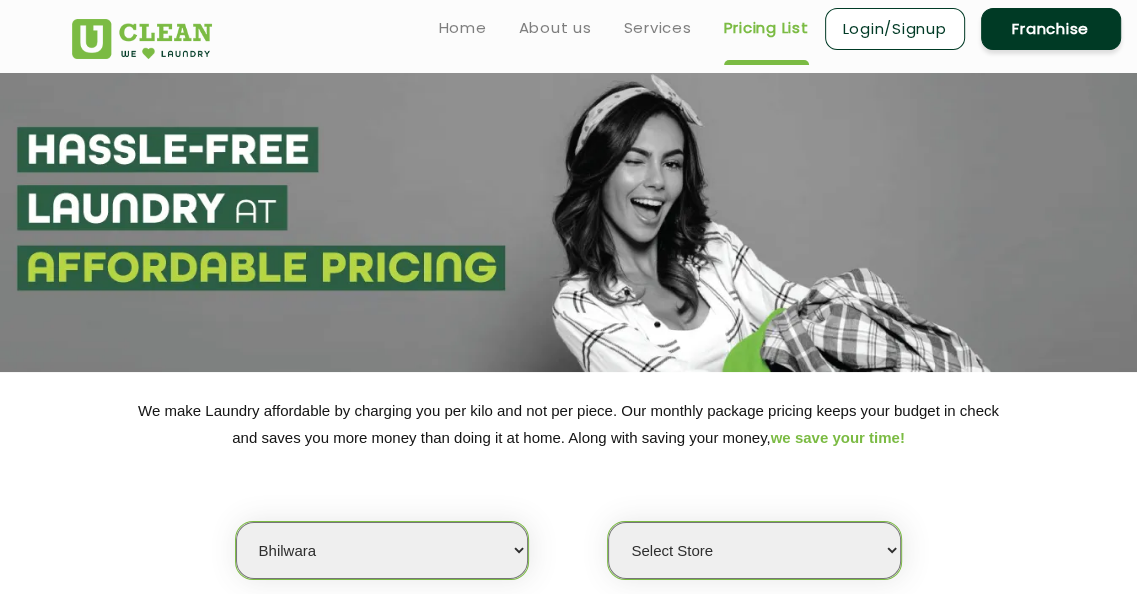 select on "428" 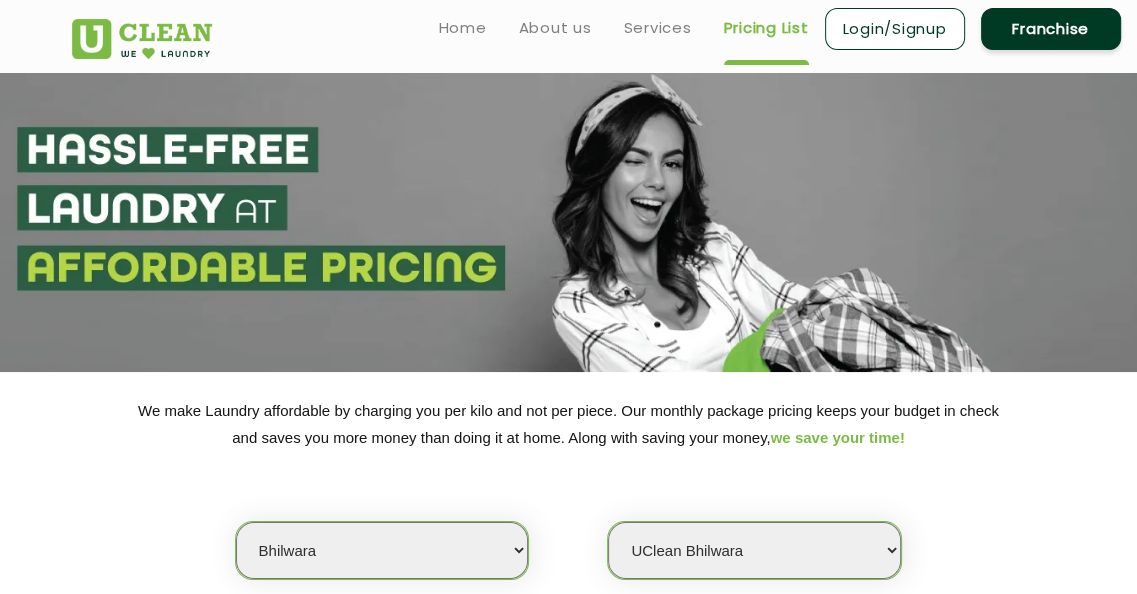 click on "Select Store [GEOGRAPHIC_DATA]" at bounding box center [754, 550] 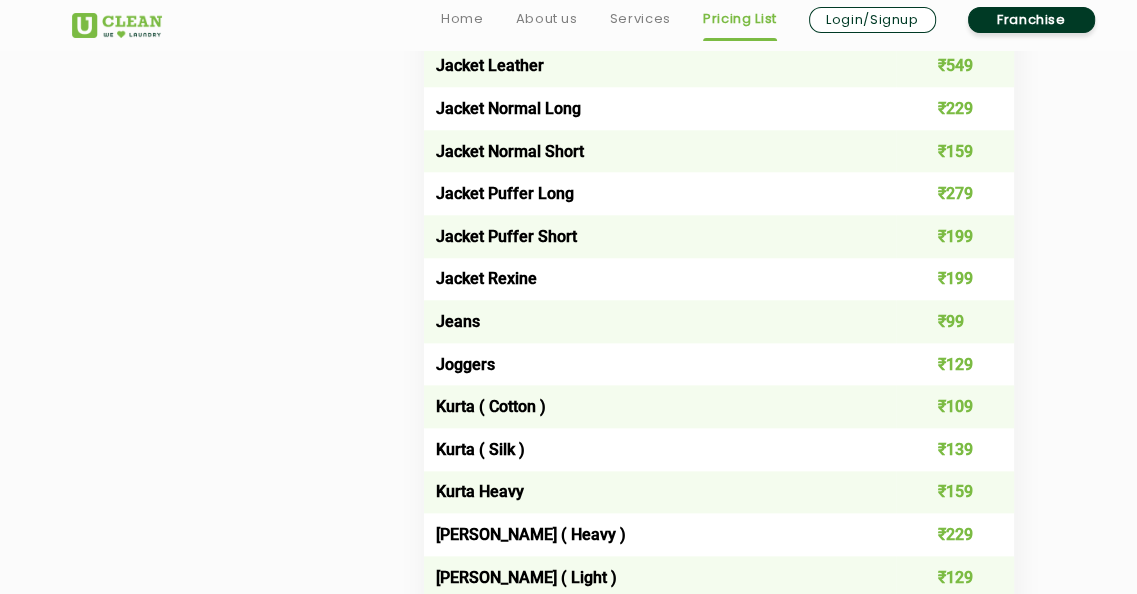 scroll, scrollTop: 2000, scrollLeft: 0, axis: vertical 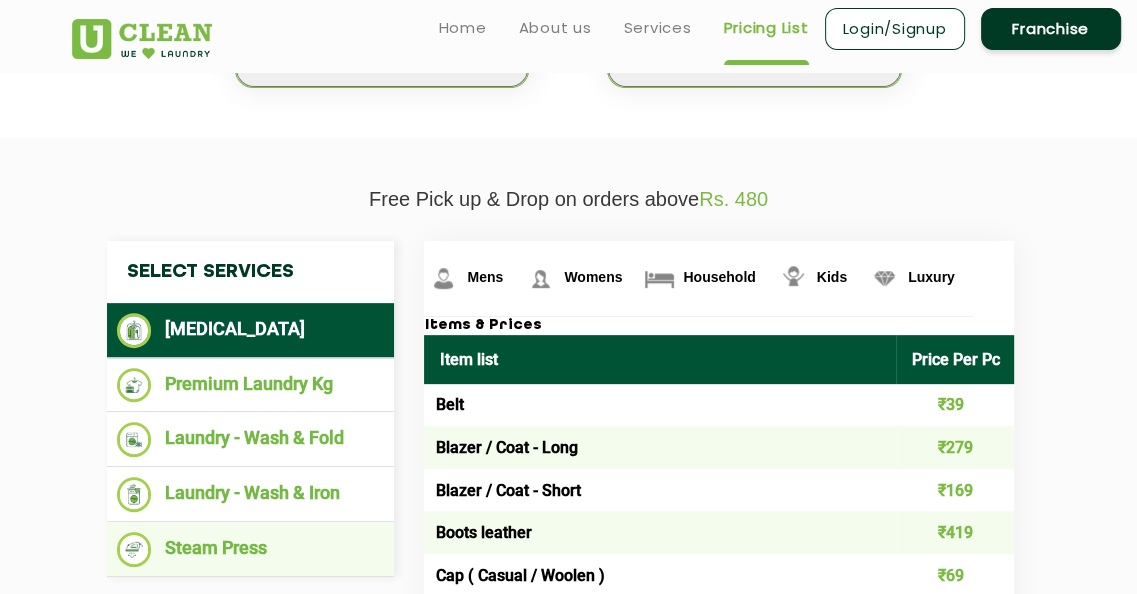 click on "Steam Press" at bounding box center [251, 549] 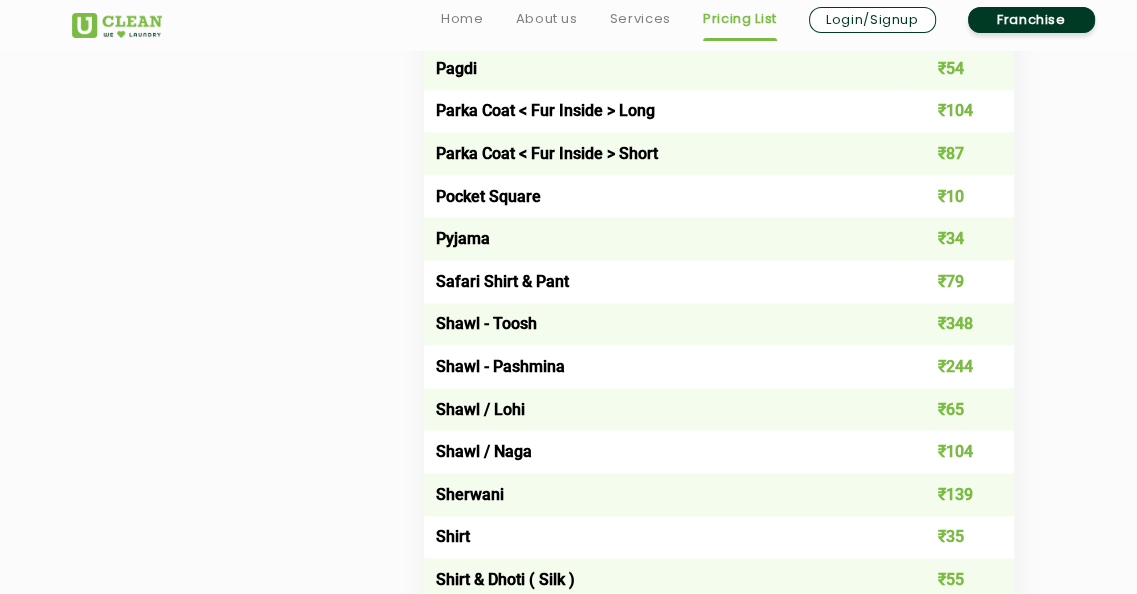 scroll, scrollTop: 2188, scrollLeft: 0, axis: vertical 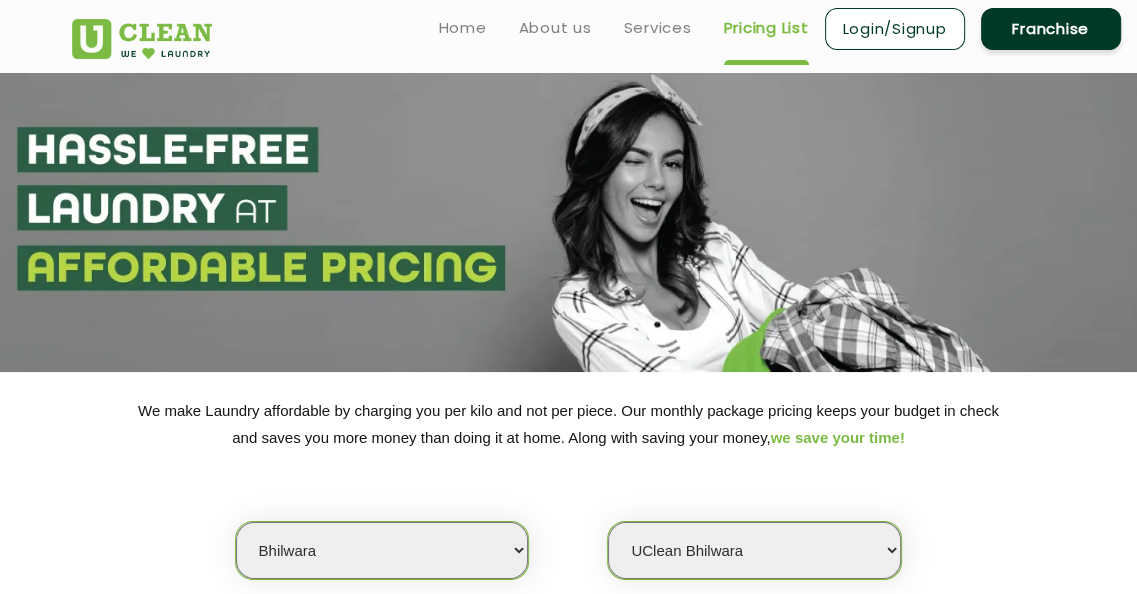 click on "Select city [GEOGRAPHIC_DATA] [GEOGRAPHIC_DATA] [GEOGRAPHIC_DATA] [GEOGRAPHIC_DATA] [GEOGRAPHIC_DATA] [GEOGRAPHIC_DATA] [GEOGRAPHIC_DATA] - [GEOGRAPHIC_DATA] Select [GEOGRAPHIC_DATA] [GEOGRAPHIC_DATA] [GEOGRAPHIC_DATA] [GEOGRAPHIC_DATA] [GEOGRAPHIC_DATA] [GEOGRAPHIC_DATA] [GEOGRAPHIC_DATA] [GEOGRAPHIC_DATA] [GEOGRAPHIC_DATA] [GEOGRAPHIC_DATA] [GEOGRAPHIC_DATA] [GEOGRAPHIC_DATA] [GEOGRAPHIC_DATA] [GEOGRAPHIC_DATA] [GEOGRAPHIC_DATA] [GEOGRAPHIC_DATA] [GEOGRAPHIC_DATA] [GEOGRAPHIC_DATA] [GEOGRAPHIC_DATA] [GEOGRAPHIC_DATA] [GEOGRAPHIC_DATA] [GEOGRAPHIC_DATA] [GEOGRAPHIC_DATA] [GEOGRAPHIC_DATA] [GEOGRAPHIC_DATA] [GEOGRAPHIC_DATA] [GEOGRAPHIC_DATA] [GEOGRAPHIC_DATA] [GEOGRAPHIC_DATA] [GEOGRAPHIC_DATA] [GEOGRAPHIC_DATA] [GEOGRAPHIC_DATA] [GEOGRAPHIC_DATA] [GEOGRAPHIC_DATA] [GEOGRAPHIC_DATA] [GEOGRAPHIC_DATA] [GEOGRAPHIC_DATA] [GEOGRAPHIC_DATA] [GEOGRAPHIC_DATA] [GEOGRAPHIC_DATA] [GEOGRAPHIC_DATA] [GEOGRAPHIC_DATA] [GEOGRAPHIC_DATA] [GEOGRAPHIC_DATA] [GEOGRAPHIC_DATA] [GEOGRAPHIC_DATA] [GEOGRAPHIC_DATA] [GEOGRAPHIC_DATA] [GEOGRAPHIC_DATA] [GEOGRAPHIC_DATA] [GEOGRAPHIC_DATA] [GEOGRAPHIC_DATA] [GEOGRAPHIC_DATA] [GEOGRAPHIC_DATA] [GEOGRAPHIC_DATA] [GEOGRAPHIC_DATA] [GEOGRAPHIC_DATA] [GEOGRAPHIC_DATA] [GEOGRAPHIC_DATA] [GEOGRAPHIC_DATA] [GEOGRAPHIC_DATA] [GEOGRAPHIC_DATA] [GEOGRAPHIC_DATA] [GEOGRAPHIC_DATA] [GEOGRAPHIC_DATA] [GEOGRAPHIC_DATA] [GEOGRAPHIC_DATA] [GEOGRAPHIC_DATA] [GEOGRAPHIC_DATA] [GEOGRAPHIC_DATA] [GEOGRAPHIC_DATA] [GEOGRAPHIC_DATA] [GEOGRAPHIC_DATA] [GEOGRAPHIC_DATA] [GEOGRAPHIC_DATA] [GEOGRAPHIC_DATA] [GEOGRAPHIC_DATA] [GEOGRAPHIC_DATA] - Select [GEOGRAPHIC_DATA] [GEOGRAPHIC_DATA] [GEOGRAPHIC_DATA] [GEOGRAPHIC_DATA] [GEOGRAPHIC_DATA] [GEOGRAPHIC_DATA] [GEOGRAPHIC_DATA] [GEOGRAPHIC_DATA] [GEOGRAPHIC_DATA] [GEOGRAPHIC_DATA] [GEOGRAPHIC_DATA] [GEOGRAPHIC_DATA] [GEOGRAPHIC_DATA] [GEOGRAPHIC_DATA] [GEOGRAPHIC_DATA] [GEOGRAPHIC_DATA] [GEOGRAPHIC_DATA] [GEOGRAPHIC_DATA] [GEOGRAPHIC_DATA] [GEOGRAPHIC_DATA] [GEOGRAPHIC_DATA] [GEOGRAPHIC_DATA] [GEOGRAPHIC_DATA] [GEOGRAPHIC_DATA] [GEOGRAPHIC_DATA] [GEOGRAPHIC_DATA] [GEOGRAPHIC_DATA] [GEOGRAPHIC_DATA] [GEOGRAPHIC_DATA] [GEOGRAPHIC_DATA] [GEOGRAPHIC_DATA] [GEOGRAPHIC_DATA]" at bounding box center [382, 550] 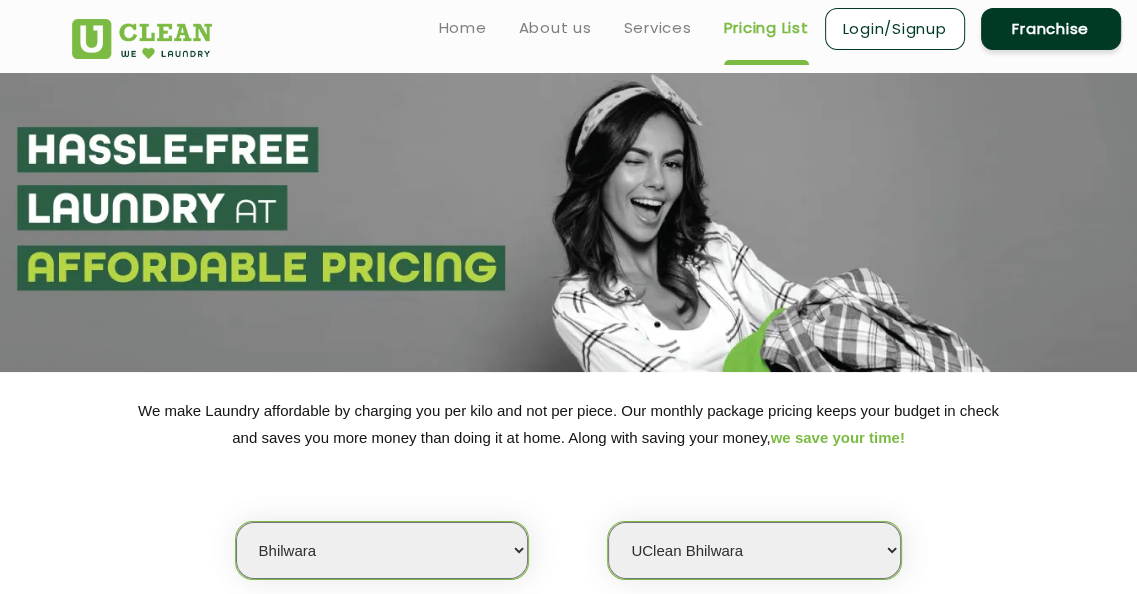 select on "51" 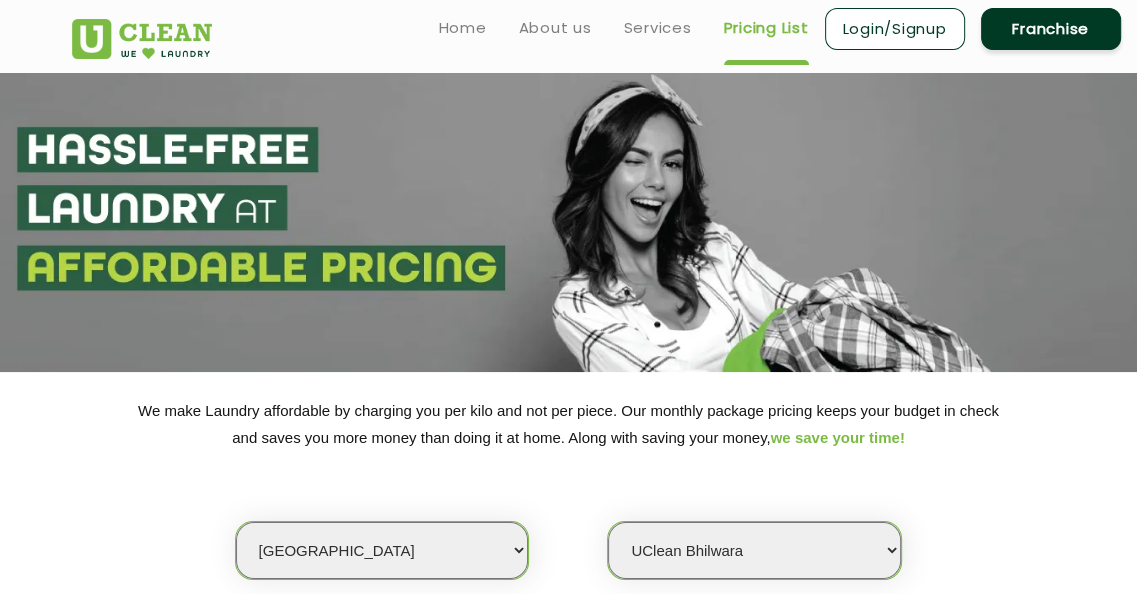 click on "Select city [GEOGRAPHIC_DATA] [GEOGRAPHIC_DATA] [GEOGRAPHIC_DATA] [GEOGRAPHIC_DATA] [GEOGRAPHIC_DATA] [GEOGRAPHIC_DATA] [GEOGRAPHIC_DATA] - [GEOGRAPHIC_DATA] Select [GEOGRAPHIC_DATA] [GEOGRAPHIC_DATA] [GEOGRAPHIC_DATA] [GEOGRAPHIC_DATA] [GEOGRAPHIC_DATA] [GEOGRAPHIC_DATA] [GEOGRAPHIC_DATA] [GEOGRAPHIC_DATA] [GEOGRAPHIC_DATA] [GEOGRAPHIC_DATA] [GEOGRAPHIC_DATA] [GEOGRAPHIC_DATA] [GEOGRAPHIC_DATA] [GEOGRAPHIC_DATA] [GEOGRAPHIC_DATA] [GEOGRAPHIC_DATA] [GEOGRAPHIC_DATA] [GEOGRAPHIC_DATA] [GEOGRAPHIC_DATA] [GEOGRAPHIC_DATA] [GEOGRAPHIC_DATA] [GEOGRAPHIC_DATA] [GEOGRAPHIC_DATA] [GEOGRAPHIC_DATA] [GEOGRAPHIC_DATA] [GEOGRAPHIC_DATA] [GEOGRAPHIC_DATA] [GEOGRAPHIC_DATA] [GEOGRAPHIC_DATA] [GEOGRAPHIC_DATA] [GEOGRAPHIC_DATA] [GEOGRAPHIC_DATA] [GEOGRAPHIC_DATA] [GEOGRAPHIC_DATA] [GEOGRAPHIC_DATA] [GEOGRAPHIC_DATA] [GEOGRAPHIC_DATA] [GEOGRAPHIC_DATA] [GEOGRAPHIC_DATA] [GEOGRAPHIC_DATA] [GEOGRAPHIC_DATA] [GEOGRAPHIC_DATA] [GEOGRAPHIC_DATA] [GEOGRAPHIC_DATA] [GEOGRAPHIC_DATA] [GEOGRAPHIC_DATA] [GEOGRAPHIC_DATA] [GEOGRAPHIC_DATA] [GEOGRAPHIC_DATA] [GEOGRAPHIC_DATA] [GEOGRAPHIC_DATA] [GEOGRAPHIC_DATA] [GEOGRAPHIC_DATA] [GEOGRAPHIC_DATA] [GEOGRAPHIC_DATA] [GEOGRAPHIC_DATA] [GEOGRAPHIC_DATA] [GEOGRAPHIC_DATA] [GEOGRAPHIC_DATA] [GEOGRAPHIC_DATA] [GEOGRAPHIC_DATA] [GEOGRAPHIC_DATA] [GEOGRAPHIC_DATA] [GEOGRAPHIC_DATA] [GEOGRAPHIC_DATA] [GEOGRAPHIC_DATA] [GEOGRAPHIC_DATA] [GEOGRAPHIC_DATA] [GEOGRAPHIC_DATA] [GEOGRAPHIC_DATA] [GEOGRAPHIC_DATA] [GEOGRAPHIC_DATA] [GEOGRAPHIC_DATA] [GEOGRAPHIC_DATA] [GEOGRAPHIC_DATA] [GEOGRAPHIC_DATA] [GEOGRAPHIC_DATA] [GEOGRAPHIC_DATA] - Select [GEOGRAPHIC_DATA] [GEOGRAPHIC_DATA] [GEOGRAPHIC_DATA] [GEOGRAPHIC_DATA] [GEOGRAPHIC_DATA] [GEOGRAPHIC_DATA] [GEOGRAPHIC_DATA] [GEOGRAPHIC_DATA] [GEOGRAPHIC_DATA] [GEOGRAPHIC_DATA] [GEOGRAPHIC_DATA] [GEOGRAPHIC_DATA] [GEOGRAPHIC_DATA] [GEOGRAPHIC_DATA] [GEOGRAPHIC_DATA] [GEOGRAPHIC_DATA] [GEOGRAPHIC_DATA] [GEOGRAPHIC_DATA] [GEOGRAPHIC_DATA] [GEOGRAPHIC_DATA] [GEOGRAPHIC_DATA] [GEOGRAPHIC_DATA] [GEOGRAPHIC_DATA] [GEOGRAPHIC_DATA] [GEOGRAPHIC_DATA] [GEOGRAPHIC_DATA] [GEOGRAPHIC_DATA] [GEOGRAPHIC_DATA] [GEOGRAPHIC_DATA] [GEOGRAPHIC_DATA] [GEOGRAPHIC_DATA] [GEOGRAPHIC_DATA]" at bounding box center (382, 550) 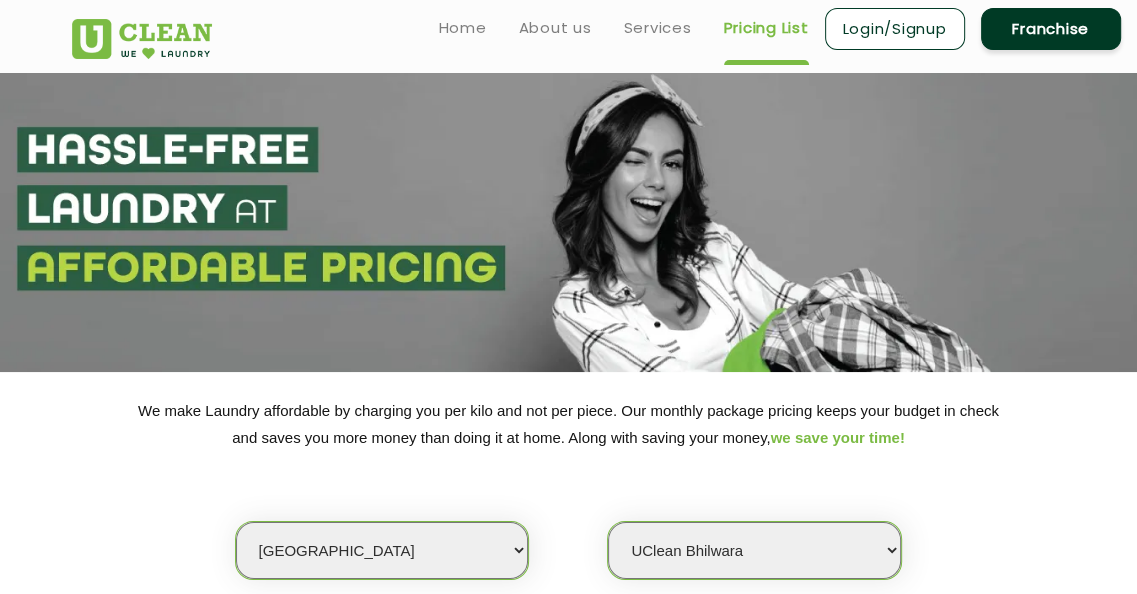 select on "0" 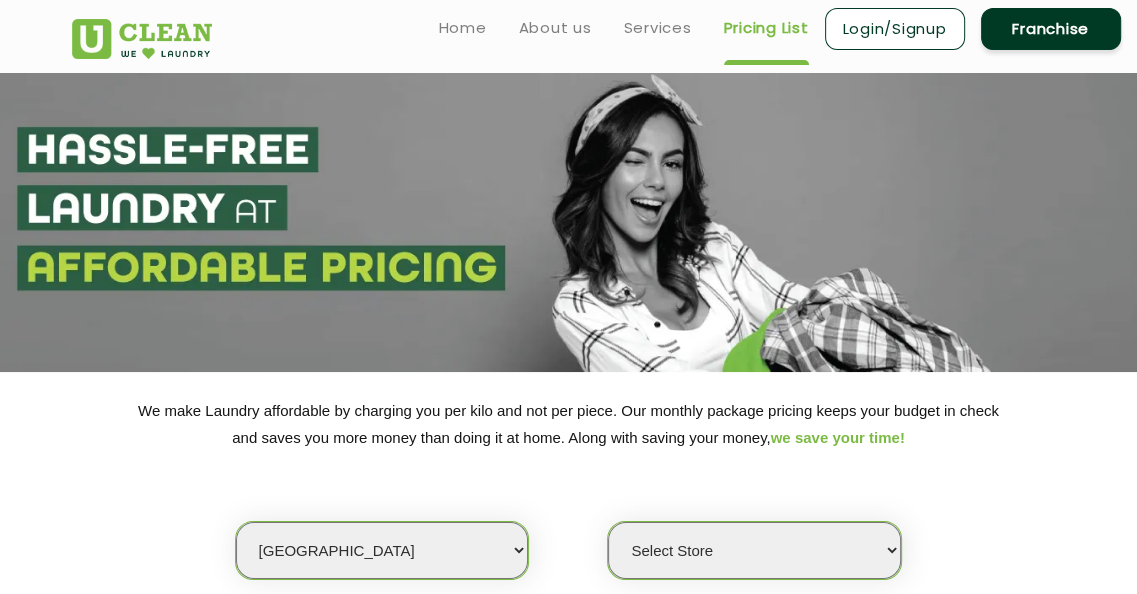 click on "Select Store" at bounding box center (754, 550) 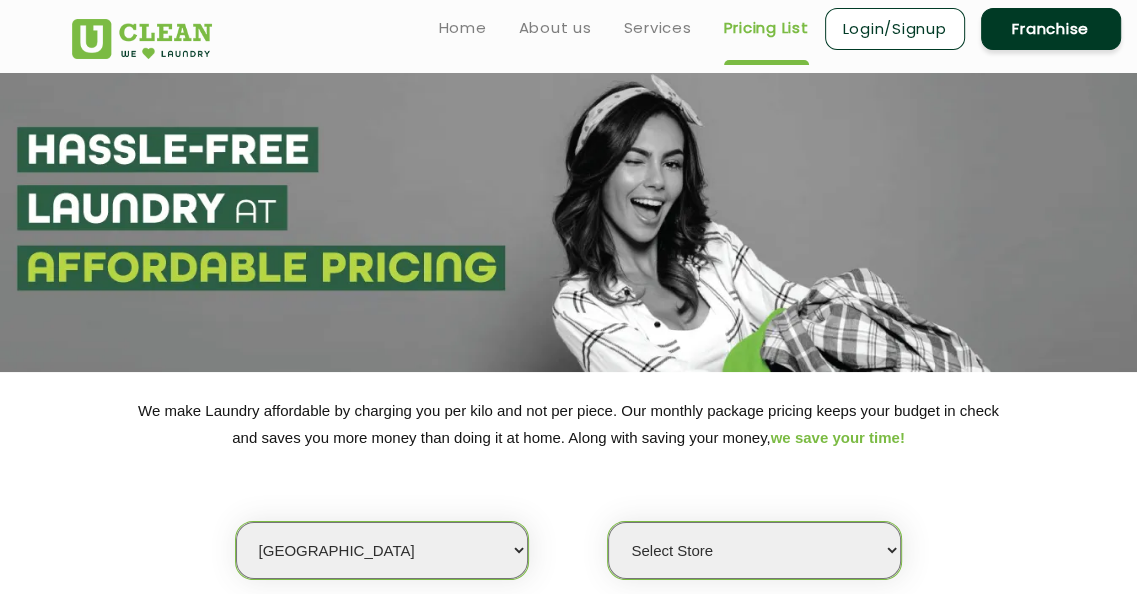 click on "Select Store" at bounding box center (754, 550) 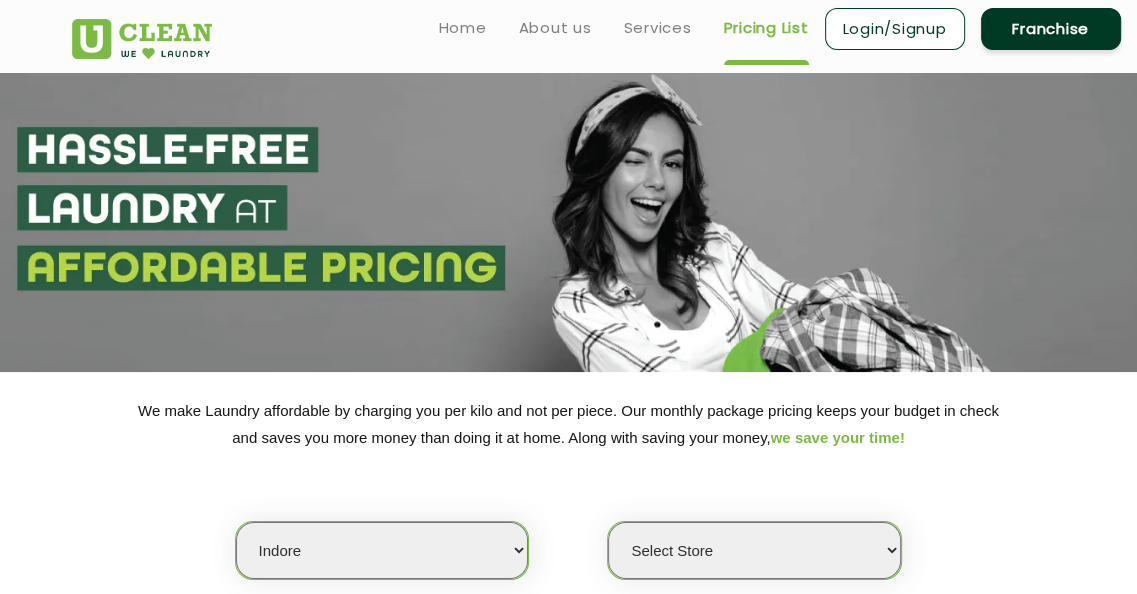 click on "Select city [GEOGRAPHIC_DATA] [GEOGRAPHIC_DATA] [GEOGRAPHIC_DATA] [GEOGRAPHIC_DATA] [GEOGRAPHIC_DATA] [GEOGRAPHIC_DATA] [GEOGRAPHIC_DATA] - [GEOGRAPHIC_DATA] Select [GEOGRAPHIC_DATA] [GEOGRAPHIC_DATA] [GEOGRAPHIC_DATA] [GEOGRAPHIC_DATA] [GEOGRAPHIC_DATA] [GEOGRAPHIC_DATA] [GEOGRAPHIC_DATA] [GEOGRAPHIC_DATA] [GEOGRAPHIC_DATA] [GEOGRAPHIC_DATA] [GEOGRAPHIC_DATA] [GEOGRAPHIC_DATA] [GEOGRAPHIC_DATA] [GEOGRAPHIC_DATA] [GEOGRAPHIC_DATA] [GEOGRAPHIC_DATA] [GEOGRAPHIC_DATA] [GEOGRAPHIC_DATA] [GEOGRAPHIC_DATA] [GEOGRAPHIC_DATA] [GEOGRAPHIC_DATA] [GEOGRAPHIC_DATA] [GEOGRAPHIC_DATA] [GEOGRAPHIC_DATA] [GEOGRAPHIC_DATA] [GEOGRAPHIC_DATA] [GEOGRAPHIC_DATA] [GEOGRAPHIC_DATA] [GEOGRAPHIC_DATA] [GEOGRAPHIC_DATA] [GEOGRAPHIC_DATA] [GEOGRAPHIC_DATA] [GEOGRAPHIC_DATA] [GEOGRAPHIC_DATA] [GEOGRAPHIC_DATA] [GEOGRAPHIC_DATA] [GEOGRAPHIC_DATA] [GEOGRAPHIC_DATA] [GEOGRAPHIC_DATA] [GEOGRAPHIC_DATA] [GEOGRAPHIC_DATA] [GEOGRAPHIC_DATA] [GEOGRAPHIC_DATA] [GEOGRAPHIC_DATA] [GEOGRAPHIC_DATA] [GEOGRAPHIC_DATA] [GEOGRAPHIC_DATA] [GEOGRAPHIC_DATA] [GEOGRAPHIC_DATA] [GEOGRAPHIC_DATA] [GEOGRAPHIC_DATA] [GEOGRAPHIC_DATA] [GEOGRAPHIC_DATA] [GEOGRAPHIC_DATA] [GEOGRAPHIC_DATA] [GEOGRAPHIC_DATA] [GEOGRAPHIC_DATA] [GEOGRAPHIC_DATA] [GEOGRAPHIC_DATA] [GEOGRAPHIC_DATA] [GEOGRAPHIC_DATA] [GEOGRAPHIC_DATA] [GEOGRAPHIC_DATA] [GEOGRAPHIC_DATA] [GEOGRAPHIC_DATA] [GEOGRAPHIC_DATA] [GEOGRAPHIC_DATA] [GEOGRAPHIC_DATA] [GEOGRAPHIC_DATA] [GEOGRAPHIC_DATA] [GEOGRAPHIC_DATA] [GEOGRAPHIC_DATA] [GEOGRAPHIC_DATA] [GEOGRAPHIC_DATA] [GEOGRAPHIC_DATA] [GEOGRAPHIC_DATA] [GEOGRAPHIC_DATA] [GEOGRAPHIC_DATA] - Select [GEOGRAPHIC_DATA] [GEOGRAPHIC_DATA] [GEOGRAPHIC_DATA] [GEOGRAPHIC_DATA] [GEOGRAPHIC_DATA] [GEOGRAPHIC_DATA] [GEOGRAPHIC_DATA] [GEOGRAPHIC_DATA] [GEOGRAPHIC_DATA] [GEOGRAPHIC_DATA] [GEOGRAPHIC_DATA] [GEOGRAPHIC_DATA] [GEOGRAPHIC_DATA] [GEOGRAPHIC_DATA] [GEOGRAPHIC_DATA] [GEOGRAPHIC_DATA] [GEOGRAPHIC_DATA] [GEOGRAPHIC_DATA] [GEOGRAPHIC_DATA] [GEOGRAPHIC_DATA] [GEOGRAPHIC_DATA] [GEOGRAPHIC_DATA] [GEOGRAPHIC_DATA] [GEOGRAPHIC_DATA] [GEOGRAPHIC_DATA] [GEOGRAPHIC_DATA] [GEOGRAPHIC_DATA] [GEOGRAPHIC_DATA] [GEOGRAPHIC_DATA] [GEOGRAPHIC_DATA] [GEOGRAPHIC_DATA] [GEOGRAPHIC_DATA]" at bounding box center (382, 550) 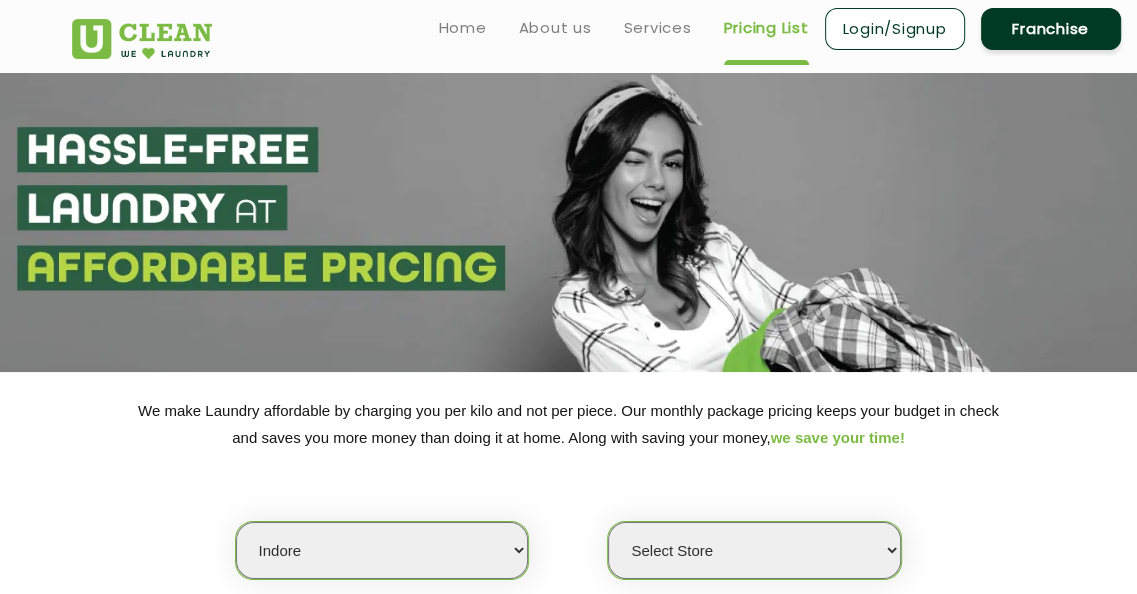 click on "Select Store" at bounding box center [754, 550] 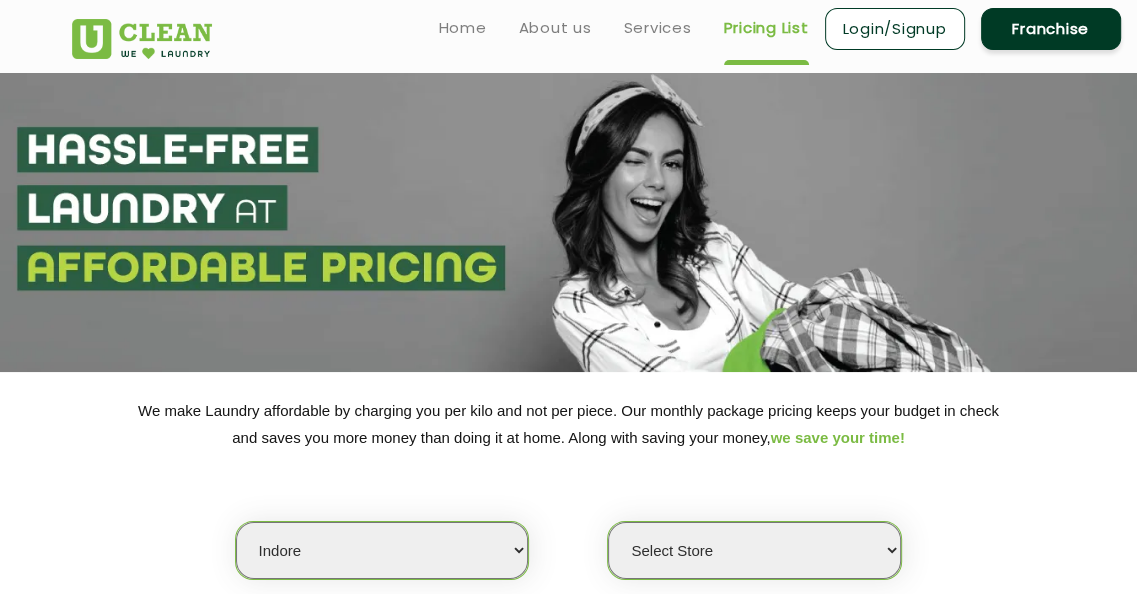 click on "Select Store" at bounding box center (754, 550) 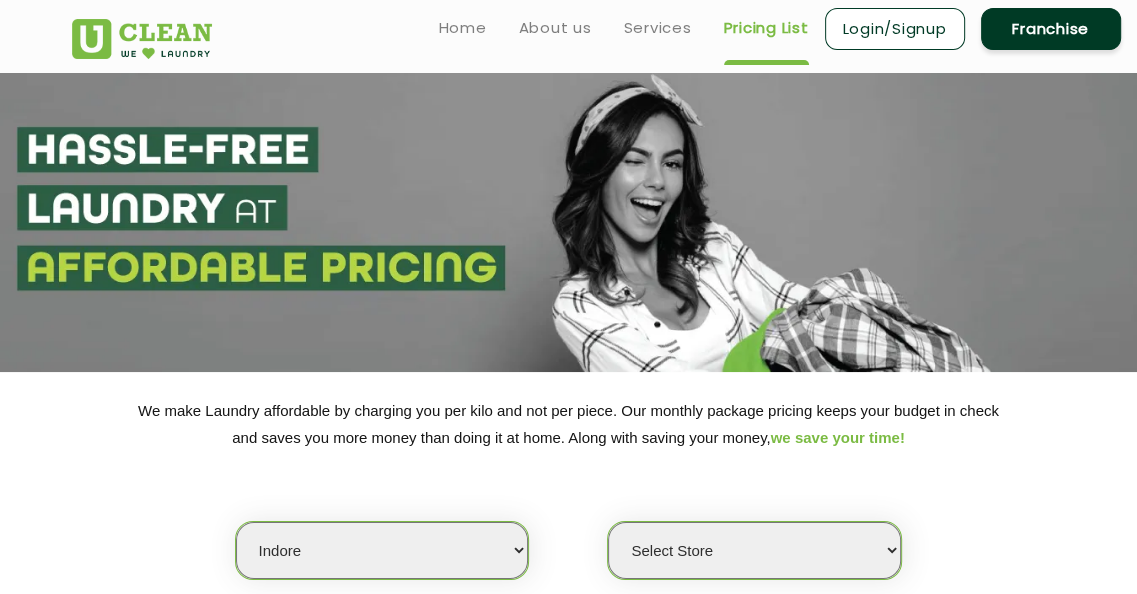 click on "Select Store" at bounding box center (754, 550) 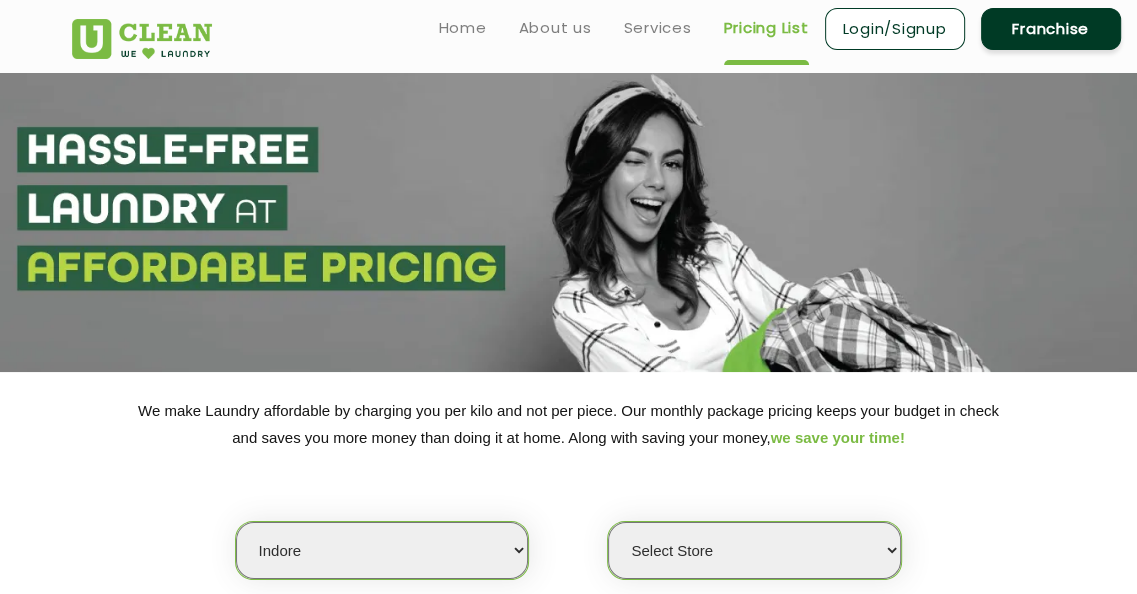 click on "Select city [GEOGRAPHIC_DATA] [GEOGRAPHIC_DATA] [GEOGRAPHIC_DATA] [GEOGRAPHIC_DATA] [GEOGRAPHIC_DATA] [GEOGRAPHIC_DATA] [GEOGRAPHIC_DATA] - [GEOGRAPHIC_DATA] Select [GEOGRAPHIC_DATA] [GEOGRAPHIC_DATA] [GEOGRAPHIC_DATA] [GEOGRAPHIC_DATA] [GEOGRAPHIC_DATA] [GEOGRAPHIC_DATA] [GEOGRAPHIC_DATA] [GEOGRAPHIC_DATA] [GEOGRAPHIC_DATA] [GEOGRAPHIC_DATA] [GEOGRAPHIC_DATA] [GEOGRAPHIC_DATA] [GEOGRAPHIC_DATA] [GEOGRAPHIC_DATA] [GEOGRAPHIC_DATA] [GEOGRAPHIC_DATA] [GEOGRAPHIC_DATA] [GEOGRAPHIC_DATA] [GEOGRAPHIC_DATA] [GEOGRAPHIC_DATA] [GEOGRAPHIC_DATA] [GEOGRAPHIC_DATA] [GEOGRAPHIC_DATA] [GEOGRAPHIC_DATA] [GEOGRAPHIC_DATA] [GEOGRAPHIC_DATA] [GEOGRAPHIC_DATA] [GEOGRAPHIC_DATA] [GEOGRAPHIC_DATA] [GEOGRAPHIC_DATA] [GEOGRAPHIC_DATA] [GEOGRAPHIC_DATA] [GEOGRAPHIC_DATA] [GEOGRAPHIC_DATA] [GEOGRAPHIC_DATA] [GEOGRAPHIC_DATA] [GEOGRAPHIC_DATA] [GEOGRAPHIC_DATA] [GEOGRAPHIC_DATA] [GEOGRAPHIC_DATA] [GEOGRAPHIC_DATA] [GEOGRAPHIC_DATA] [GEOGRAPHIC_DATA] [GEOGRAPHIC_DATA] [GEOGRAPHIC_DATA] [GEOGRAPHIC_DATA] [GEOGRAPHIC_DATA] [GEOGRAPHIC_DATA] [GEOGRAPHIC_DATA] [GEOGRAPHIC_DATA] [GEOGRAPHIC_DATA] [GEOGRAPHIC_DATA] [GEOGRAPHIC_DATA] [GEOGRAPHIC_DATA] [GEOGRAPHIC_DATA] [GEOGRAPHIC_DATA] [GEOGRAPHIC_DATA] [GEOGRAPHIC_DATA] [GEOGRAPHIC_DATA] [GEOGRAPHIC_DATA] [GEOGRAPHIC_DATA] [GEOGRAPHIC_DATA] [GEOGRAPHIC_DATA] [GEOGRAPHIC_DATA] [GEOGRAPHIC_DATA] [GEOGRAPHIC_DATA] [GEOGRAPHIC_DATA] [GEOGRAPHIC_DATA] [GEOGRAPHIC_DATA] [GEOGRAPHIC_DATA] [GEOGRAPHIC_DATA] [GEOGRAPHIC_DATA] [GEOGRAPHIC_DATA] [GEOGRAPHIC_DATA] [GEOGRAPHIC_DATA] [GEOGRAPHIC_DATA] [GEOGRAPHIC_DATA] [GEOGRAPHIC_DATA] - Select [GEOGRAPHIC_DATA] [GEOGRAPHIC_DATA] [GEOGRAPHIC_DATA] [GEOGRAPHIC_DATA] [GEOGRAPHIC_DATA] [GEOGRAPHIC_DATA] [GEOGRAPHIC_DATA] [GEOGRAPHIC_DATA] [GEOGRAPHIC_DATA] [GEOGRAPHIC_DATA] [GEOGRAPHIC_DATA] [GEOGRAPHIC_DATA] [GEOGRAPHIC_DATA] [GEOGRAPHIC_DATA] [GEOGRAPHIC_DATA] [GEOGRAPHIC_DATA] [GEOGRAPHIC_DATA] [GEOGRAPHIC_DATA] [GEOGRAPHIC_DATA] [GEOGRAPHIC_DATA] [GEOGRAPHIC_DATA] [GEOGRAPHIC_DATA] [GEOGRAPHIC_DATA] [GEOGRAPHIC_DATA] [GEOGRAPHIC_DATA] [GEOGRAPHIC_DATA] [GEOGRAPHIC_DATA] [GEOGRAPHIC_DATA] [GEOGRAPHIC_DATA] [GEOGRAPHIC_DATA] [GEOGRAPHIC_DATA] [GEOGRAPHIC_DATA]" at bounding box center [382, 550] 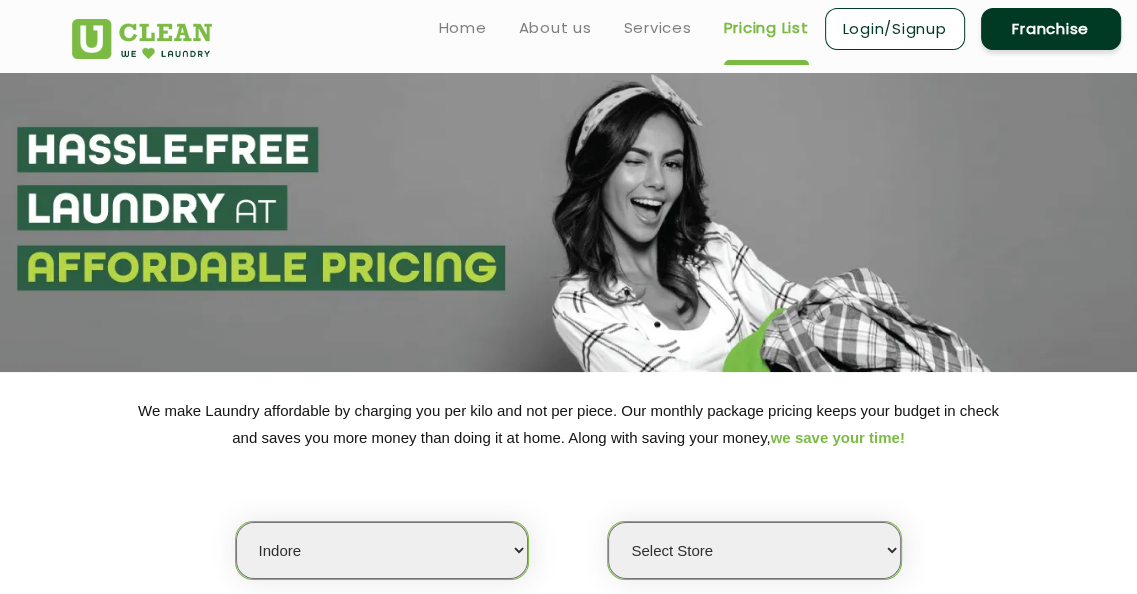 select on "80" 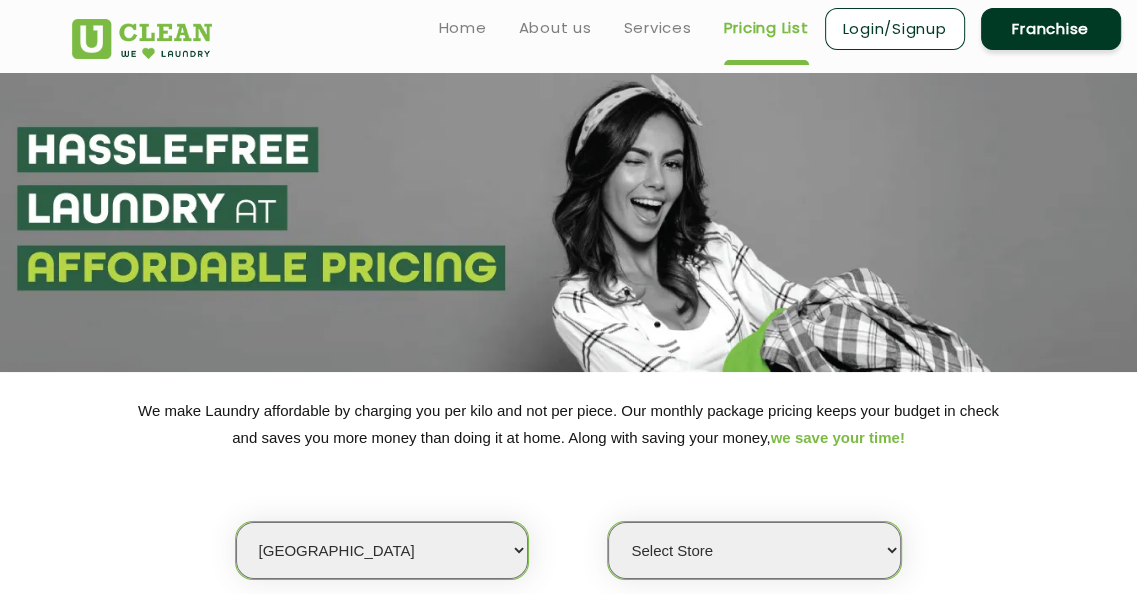 click on "Select city [GEOGRAPHIC_DATA] [GEOGRAPHIC_DATA] [GEOGRAPHIC_DATA] [GEOGRAPHIC_DATA] [GEOGRAPHIC_DATA] [GEOGRAPHIC_DATA] [GEOGRAPHIC_DATA] - [GEOGRAPHIC_DATA] Select [GEOGRAPHIC_DATA] [GEOGRAPHIC_DATA] [GEOGRAPHIC_DATA] [GEOGRAPHIC_DATA] [GEOGRAPHIC_DATA] [GEOGRAPHIC_DATA] [GEOGRAPHIC_DATA] [GEOGRAPHIC_DATA] [GEOGRAPHIC_DATA] [GEOGRAPHIC_DATA] [GEOGRAPHIC_DATA] [GEOGRAPHIC_DATA] [GEOGRAPHIC_DATA] [GEOGRAPHIC_DATA] [GEOGRAPHIC_DATA] [GEOGRAPHIC_DATA] [GEOGRAPHIC_DATA] [GEOGRAPHIC_DATA] [GEOGRAPHIC_DATA] [GEOGRAPHIC_DATA] [GEOGRAPHIC_DATA] [GEOGRAPHIC_DATA] [GEOGRAPHIC_DATA] [GEOGRAPHIC_DATA] [GEOGRAPHIC_DATA] [GEOGRAPHIC_DATA] [GEOGRAPHIC_DATA] [GEOGRAPHIC_DATA] [GEOGRAPHIC_DATA] [GEOGRAPHIC_DATA] [GEOGRAPHIC_DATA] [GEOGRAPHIC_DATA] [GEOGRAPHIC_DATA] [GEOGRAPHIC_DATA] [GEOGRAPHIC_DATA] [GEOGRAPHIC_DATA] [GEOGRAPHIC_DATA] [GEOGRAPHIC_DATA] [GEOGRAPHIC_DATA] [GEOGRAPHIC_DATA] [GEOGRAPHIC_DATA] [GEOGRAPHIC_DATA] [GEOGRAPHIC_DATA] [GEOGRAPHIC_DATA] [GEOGRAPHIC_DATA] [GEOGRAPHIC_DATA] [GEOGRAPHIC_DATA] [GEOGRAPHIC_DATA] [GEOGRAPHIC_DATA] [GEOGRAPHIC_DATA] [GEOGRAPHIC_DATA] [GEOGRAPHIC_DATA] [GEOGRAPHIC_DATA] [GEOGRAPHIC_DATA] [GEOGRAPHIC_DATA] [GEOGRAPHIC_DATA] [GEOGRAPHIC_DATA] [GEOGRAPHIC_DATA] [GEOGRAPHIC_DATA] [GEOGRAPHIC_DATA] [GEOGRAPHIC_DATA] [GEOGRAPHIC_DATA] [GEOGRAPHIC_DATA] [GEOGRAPHIC_DATA] [GEOGRAPHIC_DATA] [GEOGRAPHIC_DATA] [GEOGRAPHIC_DATA] [GEOGRAPHIC_DATA] [GEOGRAPHIC_DATA] [GEOGRAPHIC_DATA] [GEOGRAPHIC_DATA] [GEOGRAPHIC_DATA] [GEOGRAPHIC_DATA] [GEOGRAPHIC_DATA] [GEOGRAPHIC_DATA] [GEOGRAPHIC_DATA] [GEOGRAPHIC_DATA] [GEOGRAPHIC_DATA] - Select [GEOGRAPHIC_DATA] [GEOGRAPHIC_DATA] [GEOGRAPHIC_DATA] [GEOGRAPHIC_DATA] [GEOGRAPHIC_DATA] [GEOGRAPHIC_DATA] [GEOGRAPHIC_DATA] [GEOGRAPHIC_DATA] [GEOGRAPHIC_DATA] [GEOGRAPHIC_DATA] [GEOGRAPHIC_DATA] [GEOGRAPHIC_DATA] [GEOGRAPHIC_DATA] [GEOGRAPHIC_DATA] [GEOGRAPHIC_DATA] [GEOGRAPHIC_DATA] [GEOGRAPHIC_DATA] [GEOGRAPHIC_DATA] [GEOGRAPHIC_DATA] [GEOGRAPHIC_DATA] [GEOGRAPHIC_DATA] [GEOGRAPHIC_DATA] [GEOGRAPHIC_DATA] [GEOGRAPHIC_DATA] [GEOGRAPHIC_DATA] [GEOGRAPHIC_DATA] [GEOGRAPHIC_DATA] [GEOGRAPHIC_DATA] [GEOGRAPHIC_DATA] [GEOGRAPHIC_DATA] [GEOGRAPHIC_DATA] [GEOGRAPHIC_DATA]" at bounding box center [382, 550] 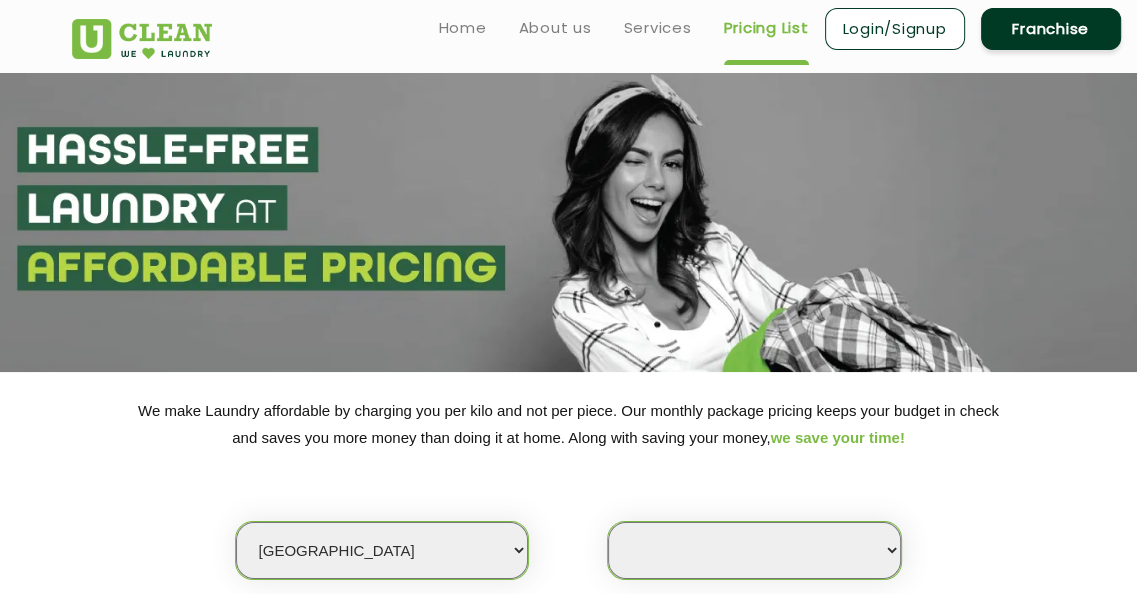 click on "Select Store UClean Panjim UClean Porvorim" at bounding box center (754, 550) 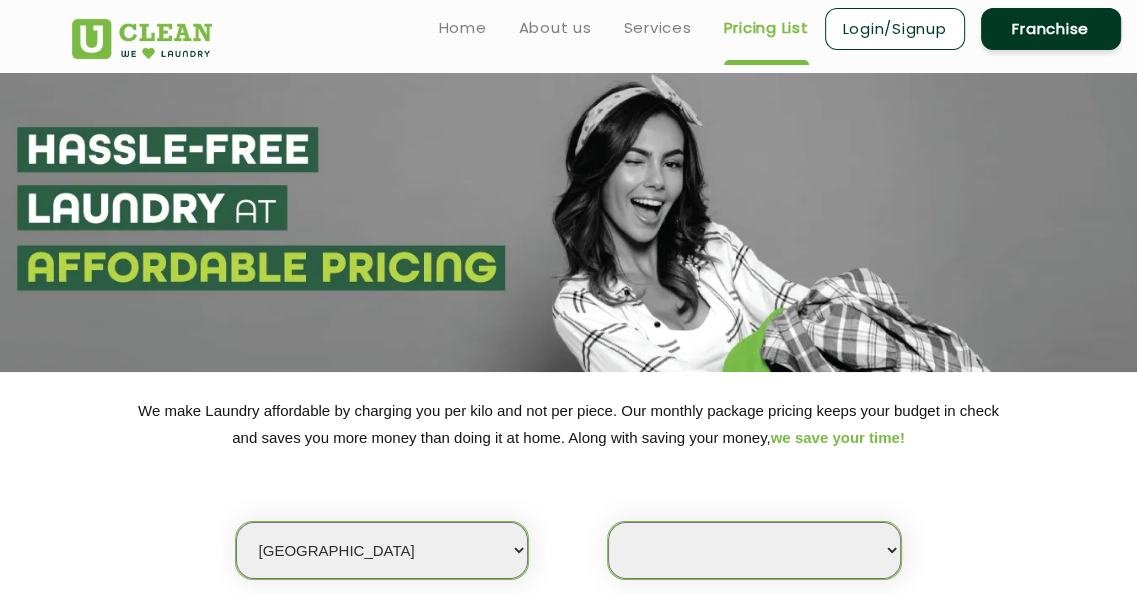 select on "548" 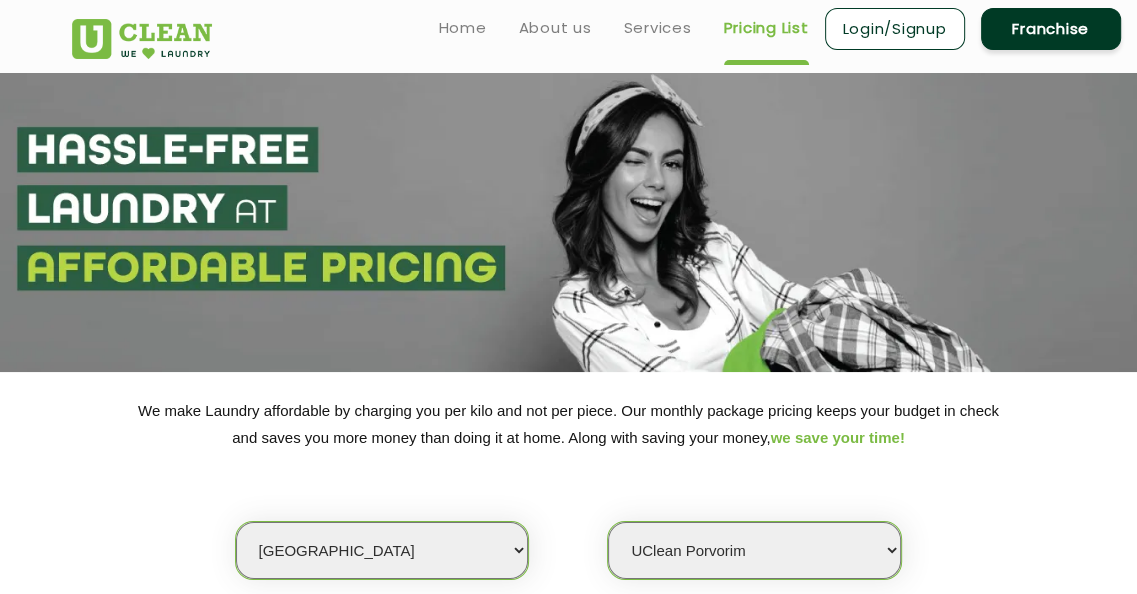 click on "Select Store UClean Panjim UClean Porvorim" at bounding box center (754, 550) 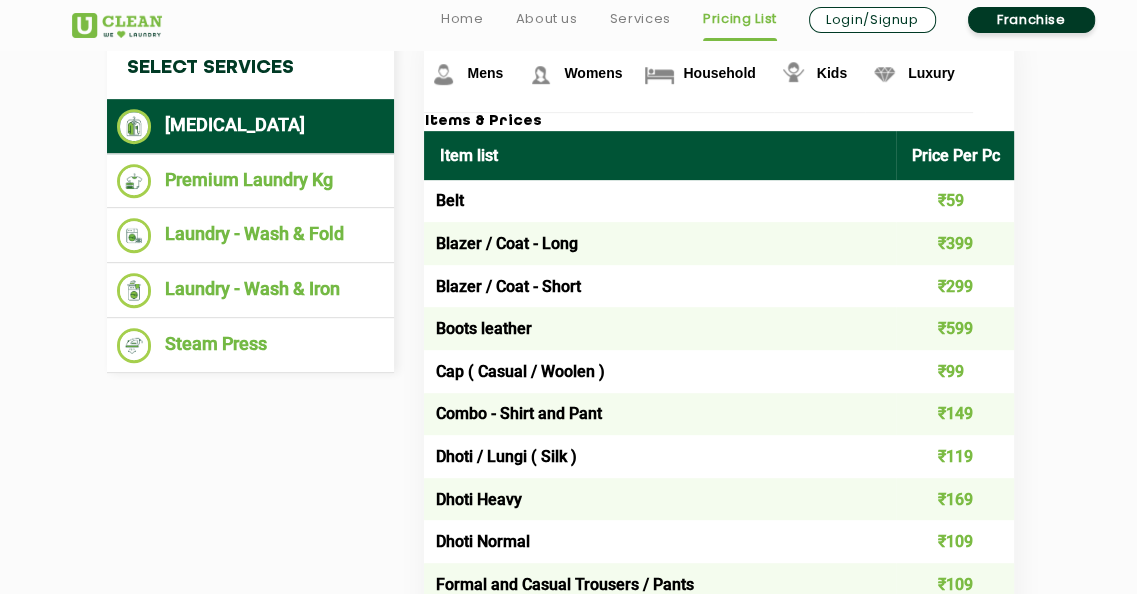scroll, scrollTop: 700, scrollLeft: 0, axis: vertical 